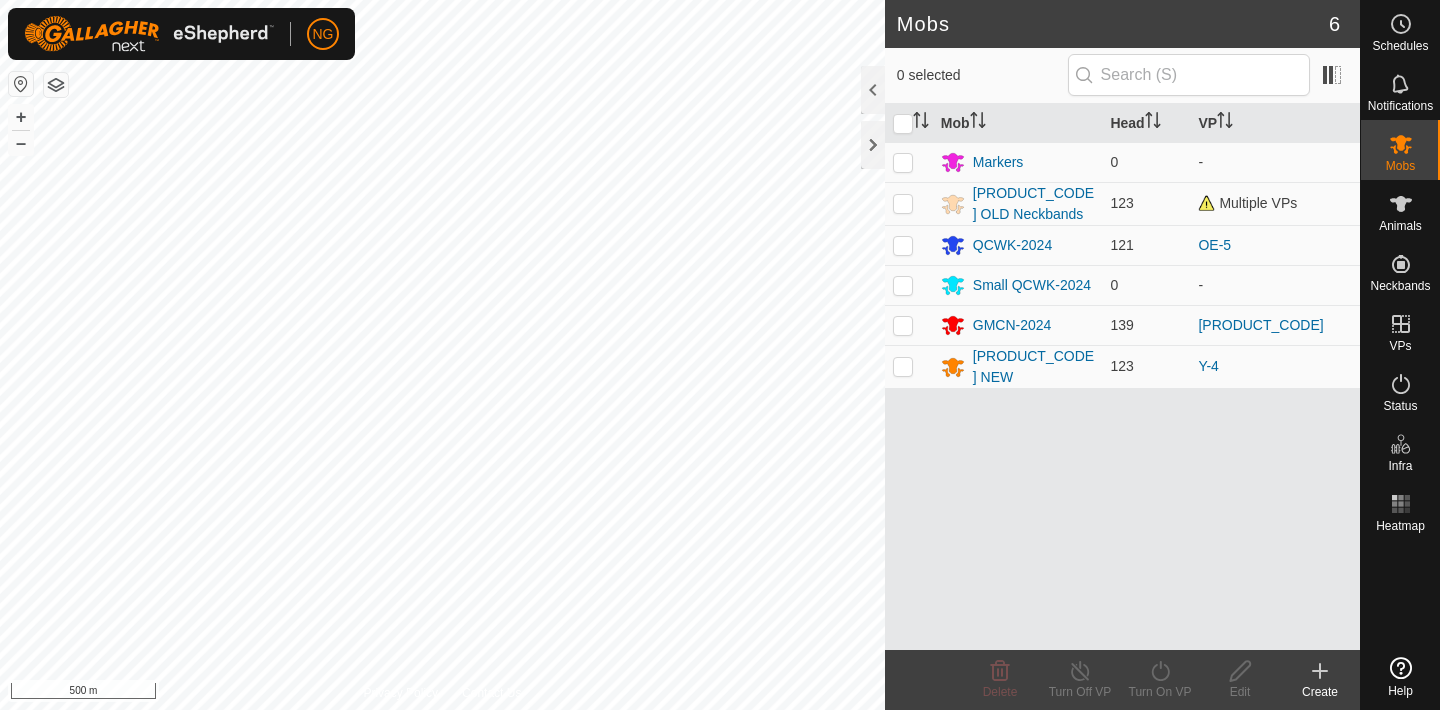 scroll, scrollTop: 0, scrollLeft: 0, axis: both 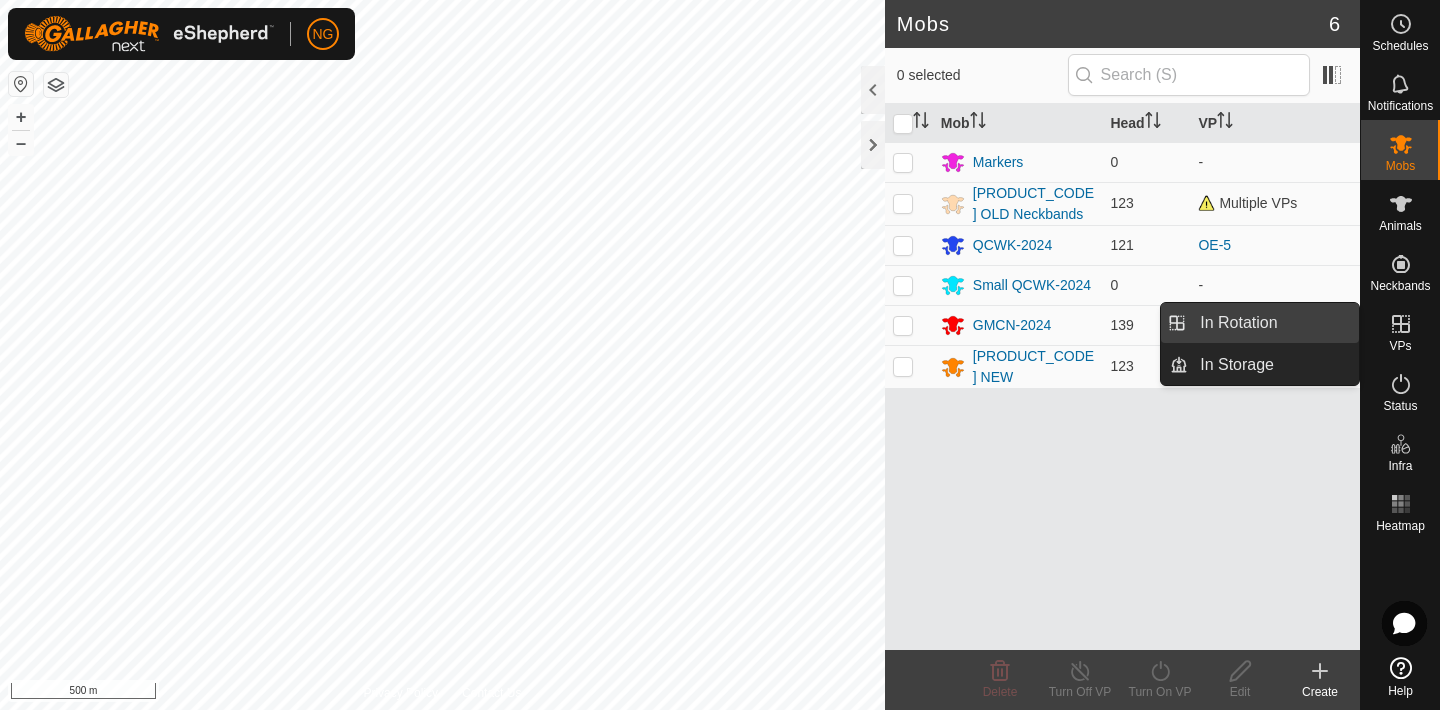 click on "In Rotation" at bounding box center (1273, 323) 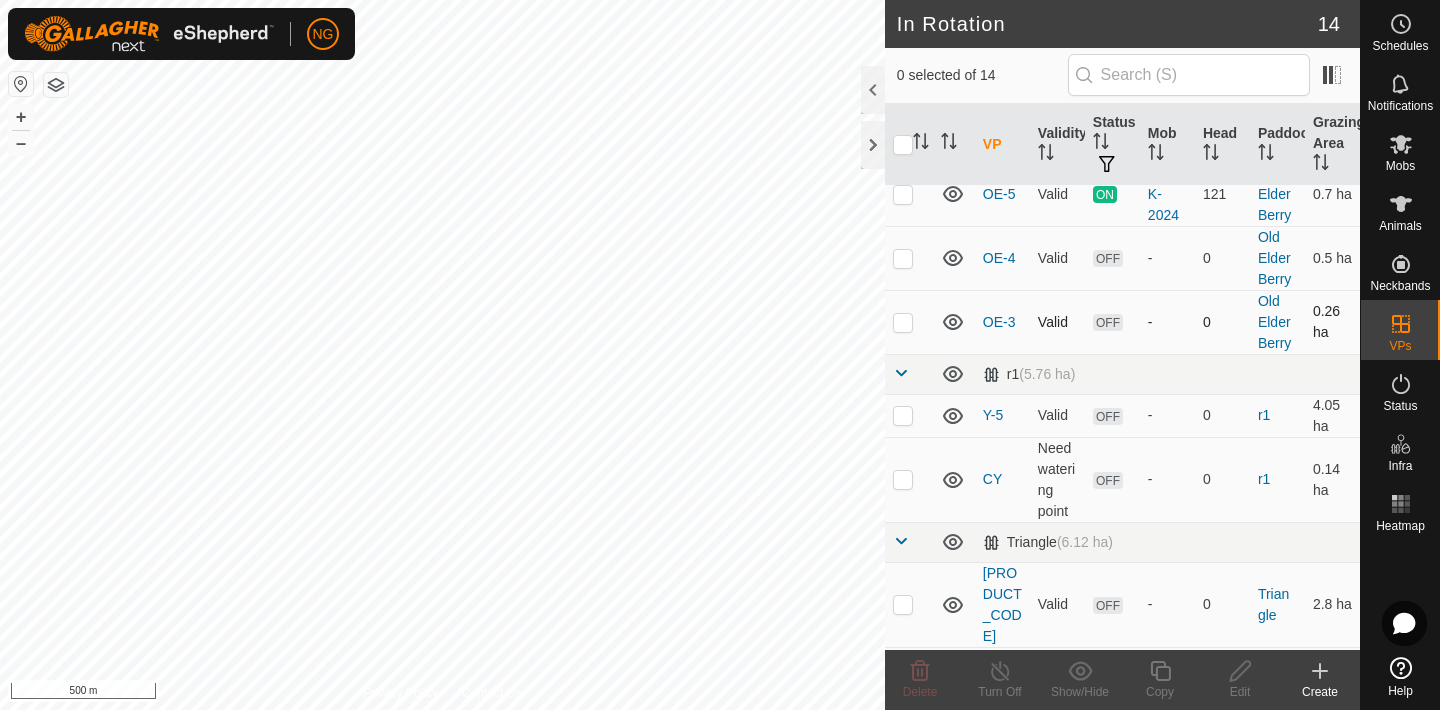 scroll, scrollTop: 0, scrollLeft: 0, axis: both 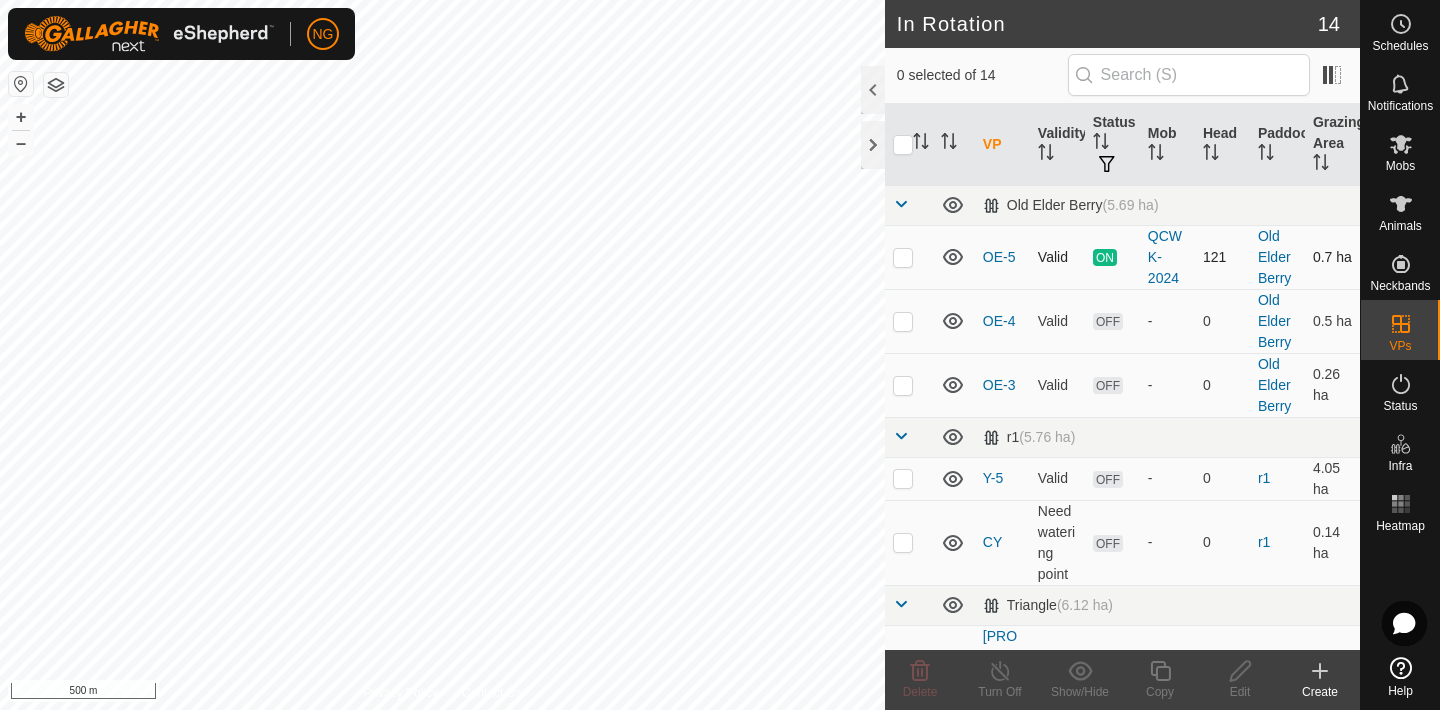 click at bounding box center (903, 257) 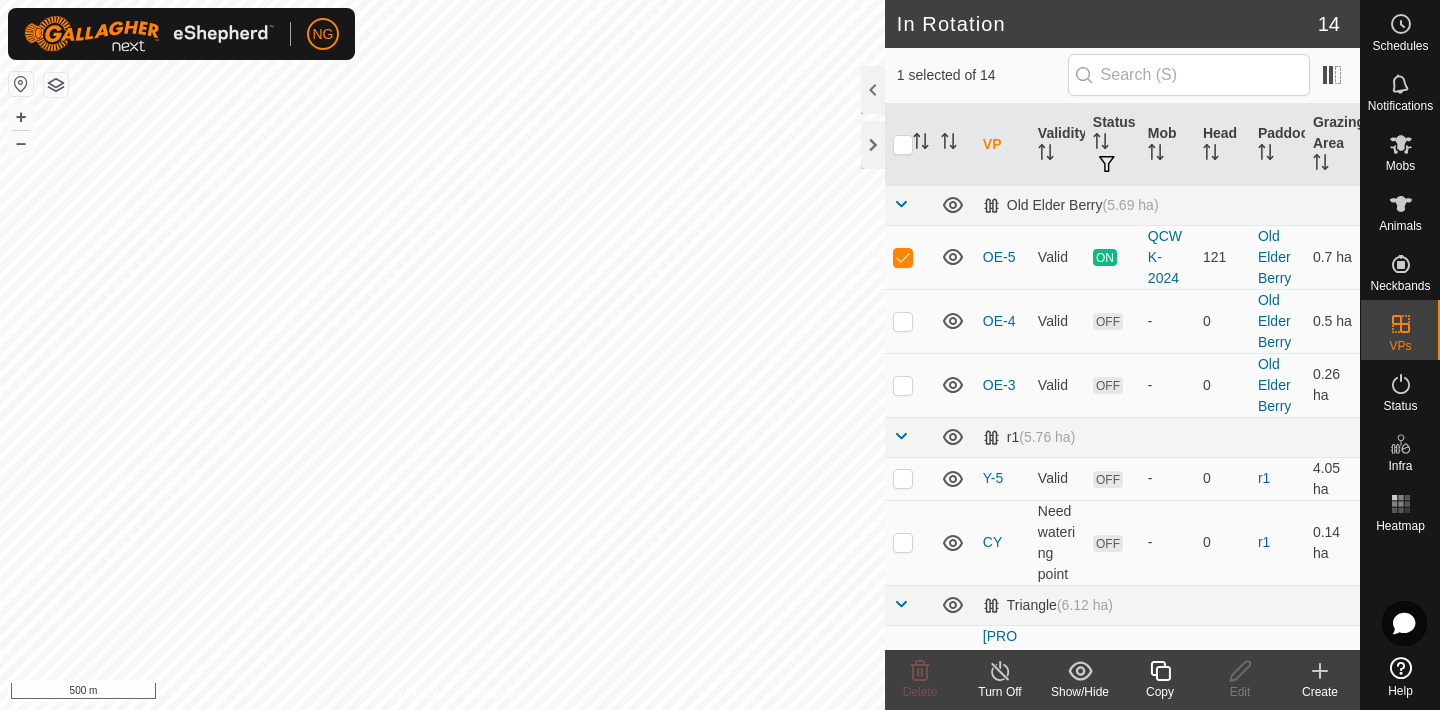 click 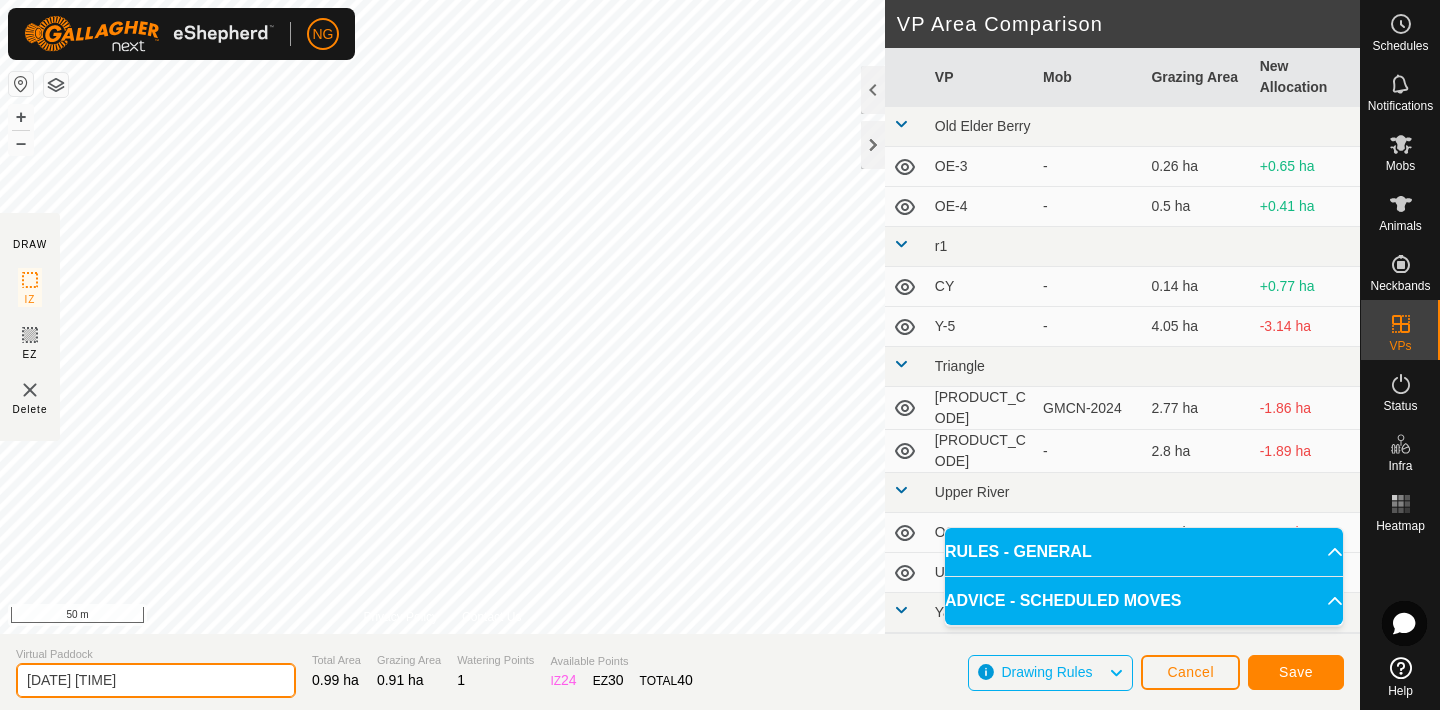 click on "[DATE] [TIME]" 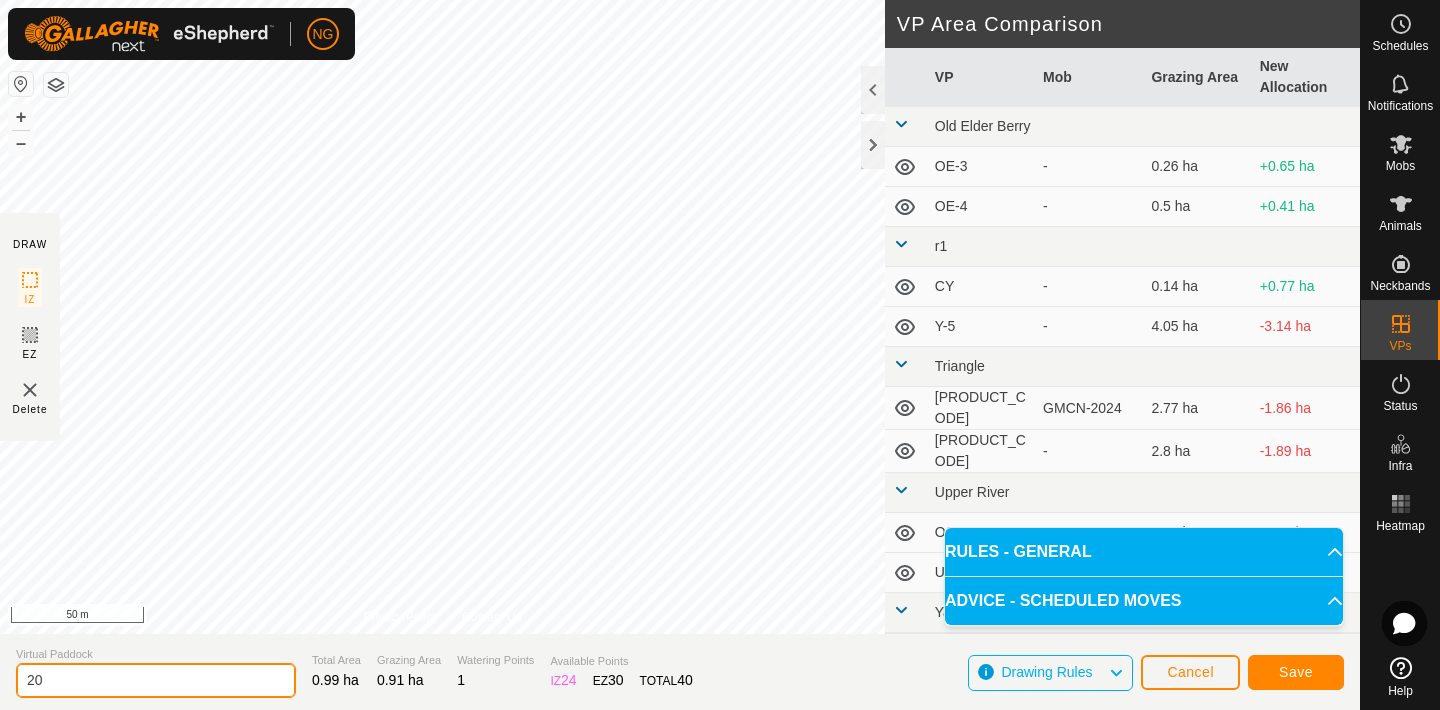type on "2" 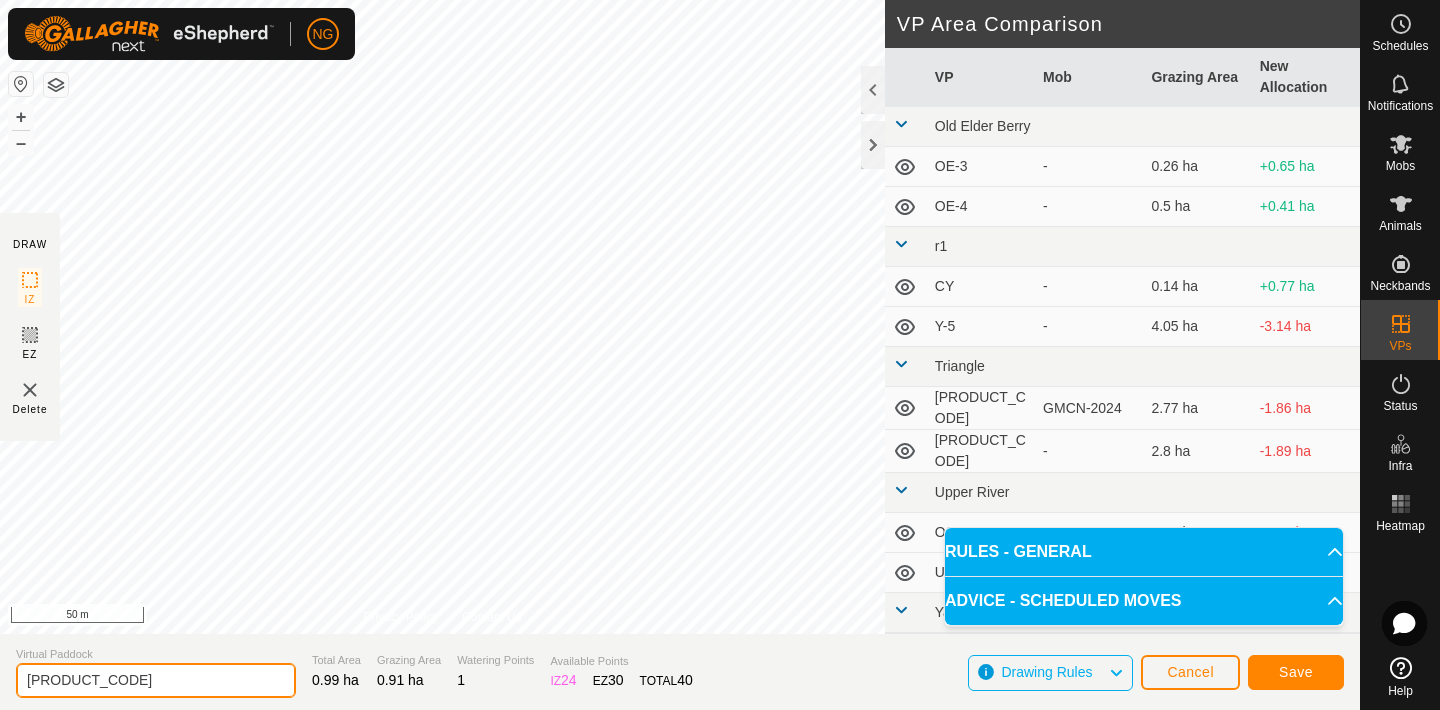 type on "[PRODUCT_CODE]" 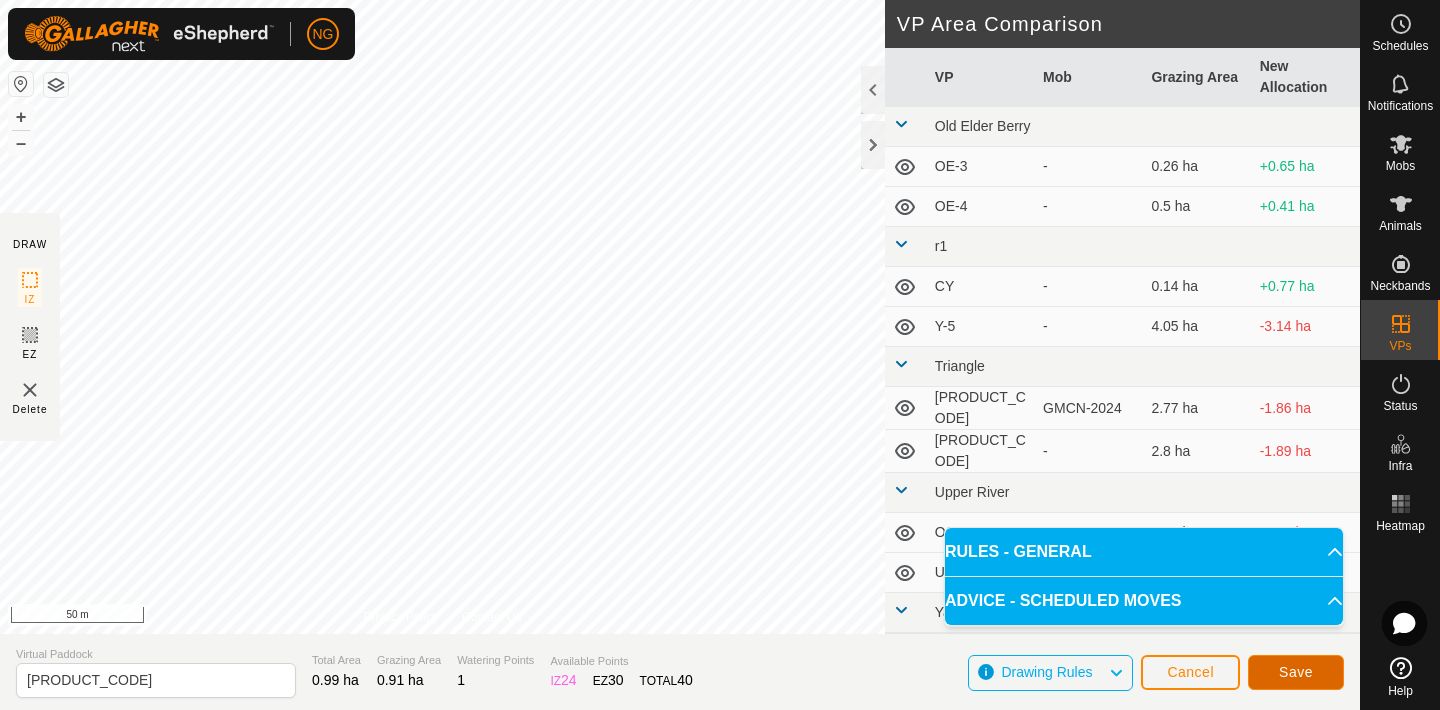 click on "Save" 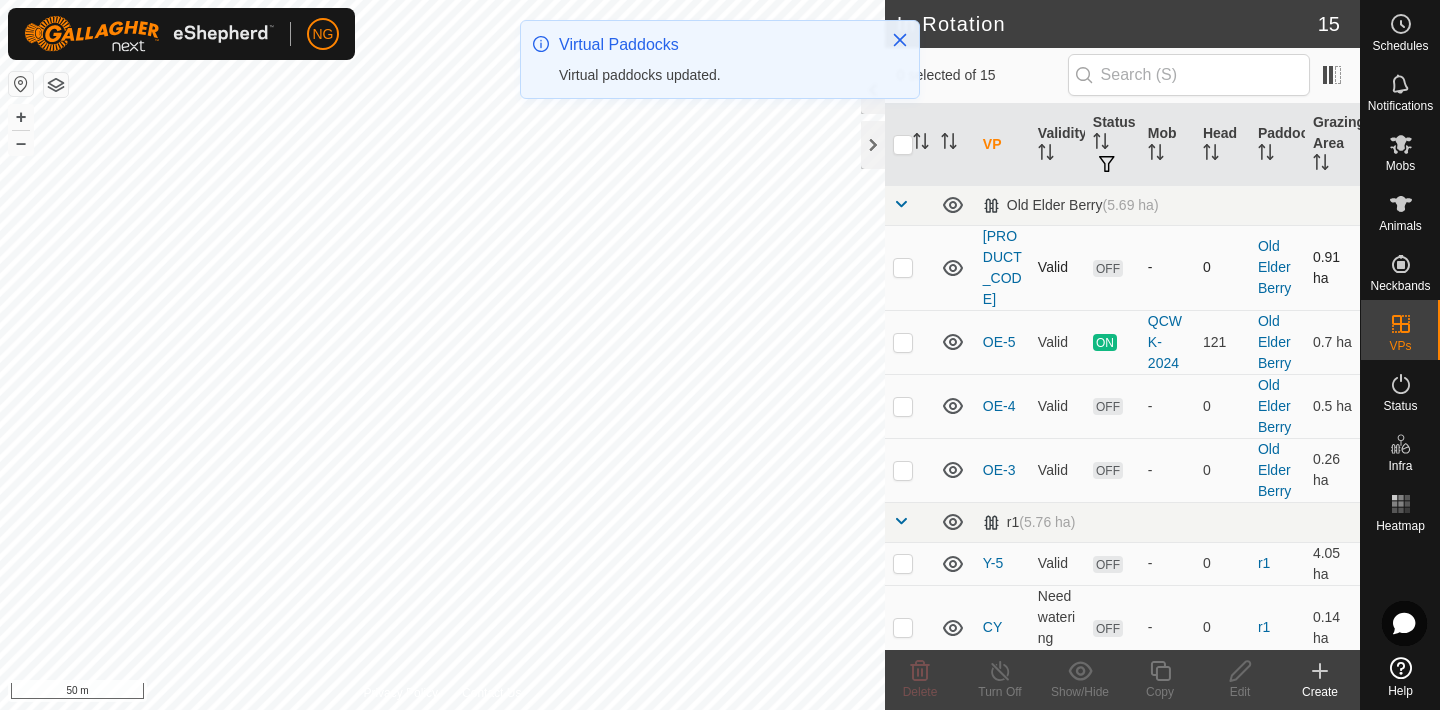 click at bounding box center [903, 267] 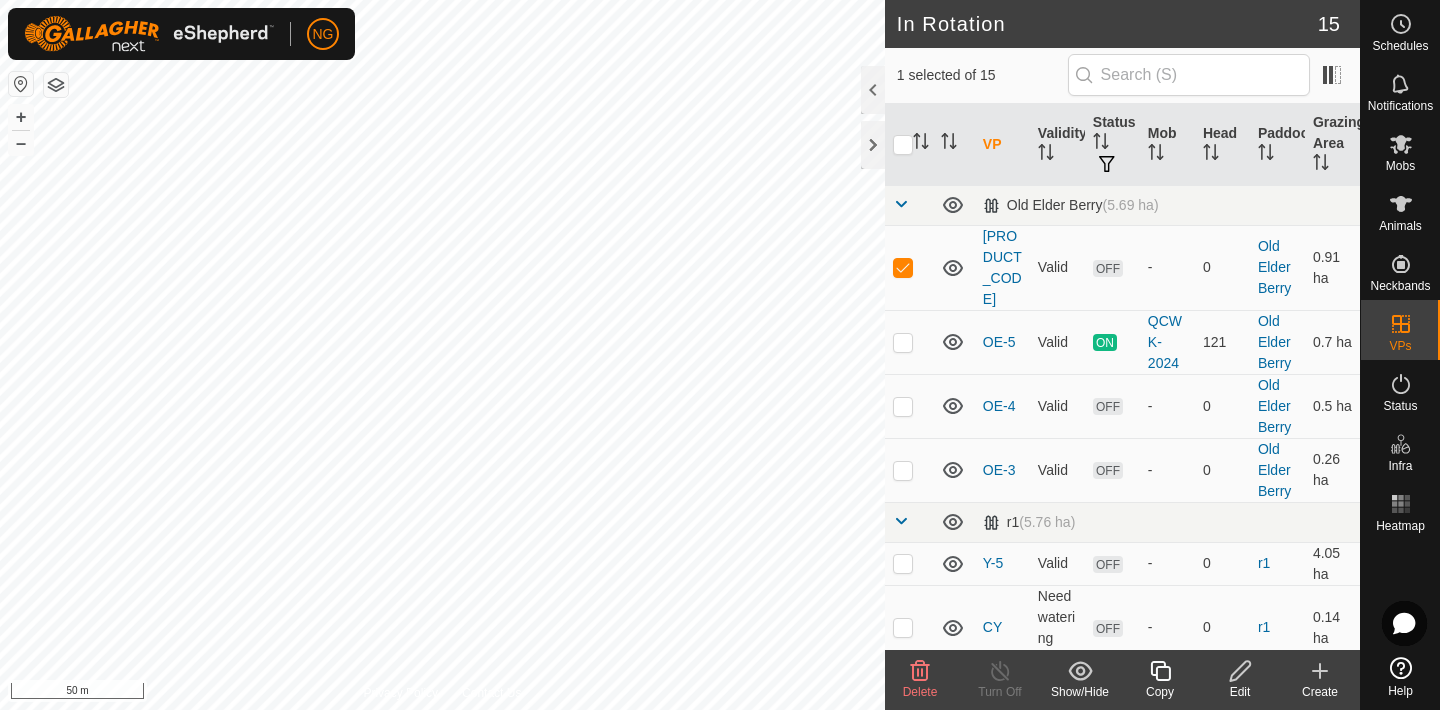 click 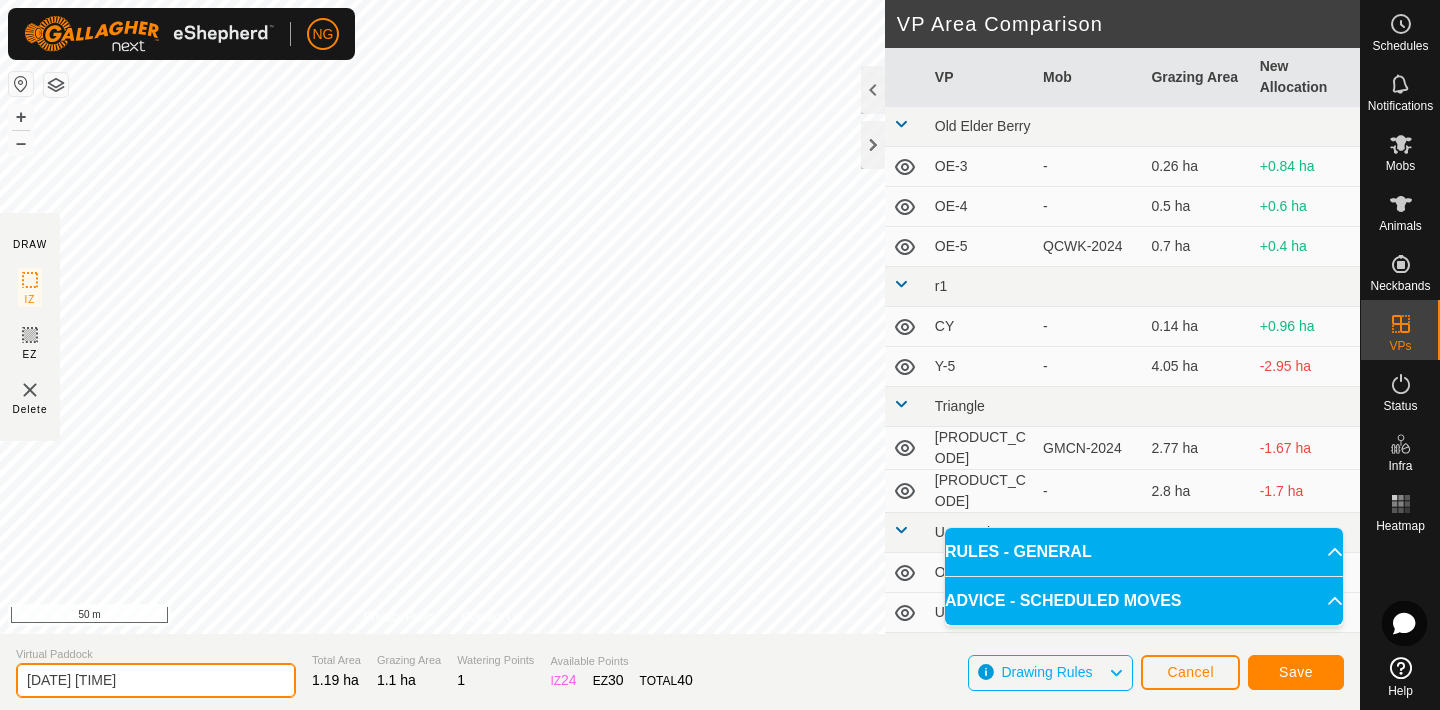 click on "[DATE] [TIME]" 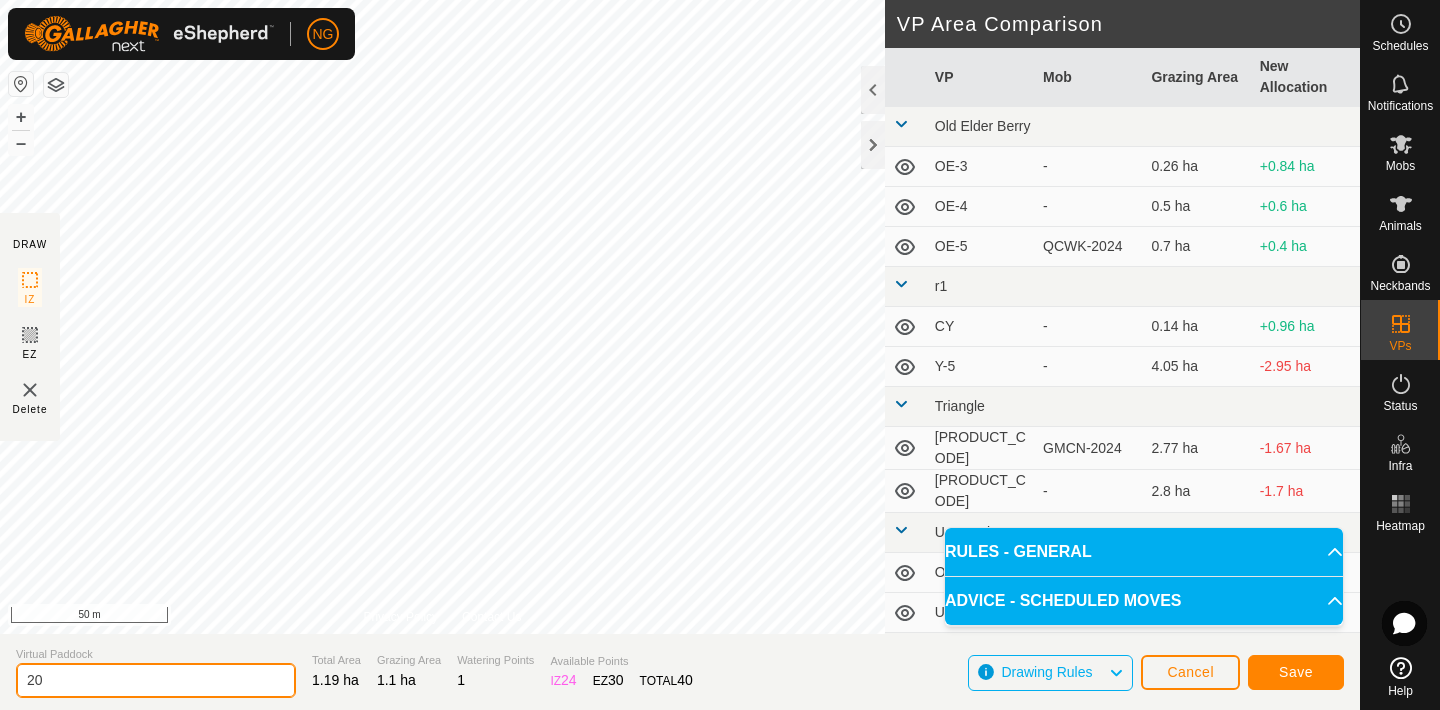 type on "2" 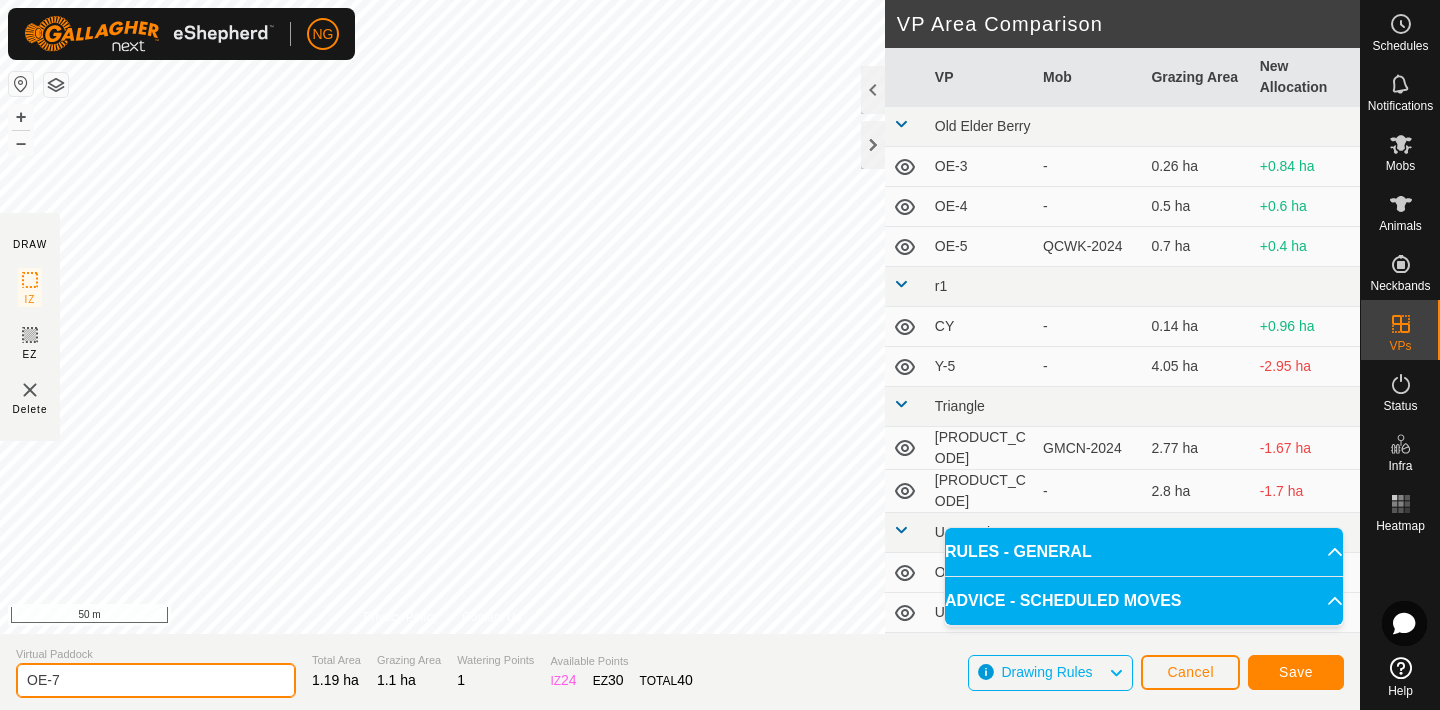 type on "OE-7" 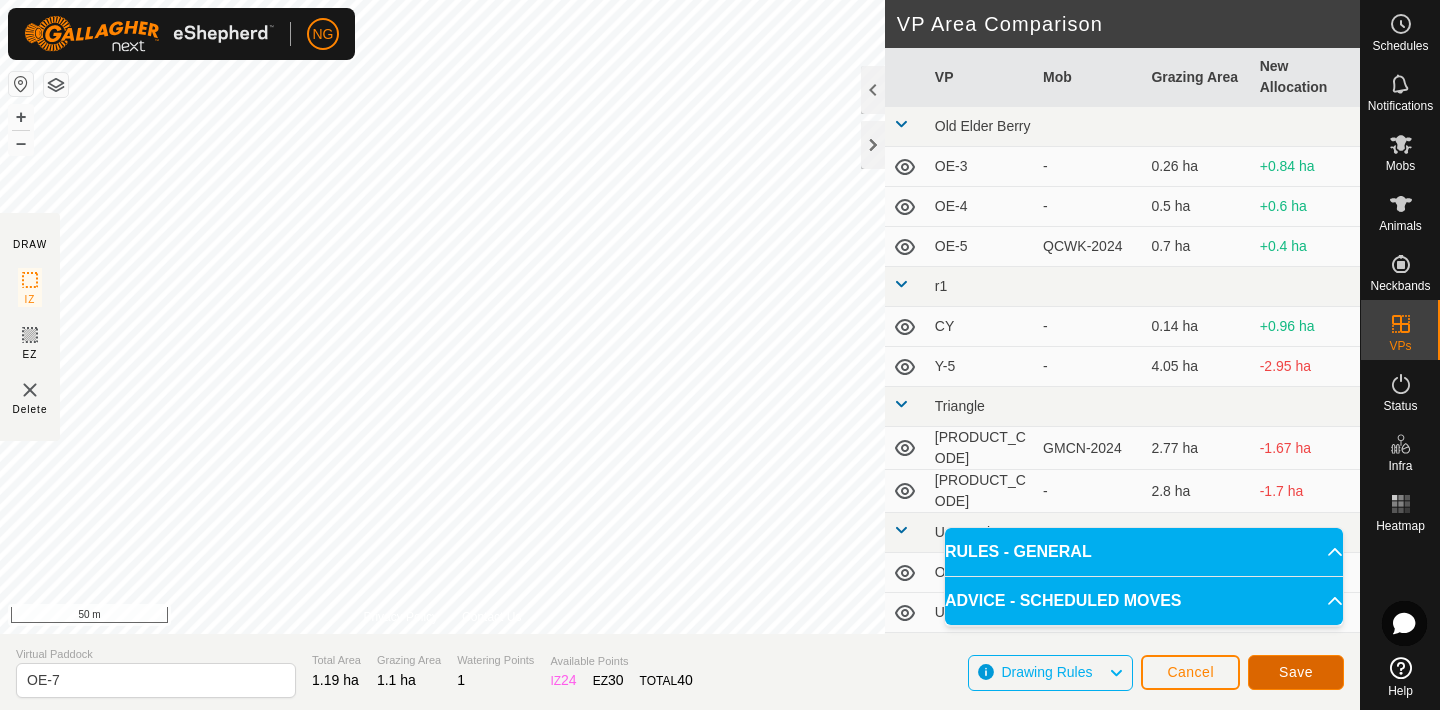 click on "Save" 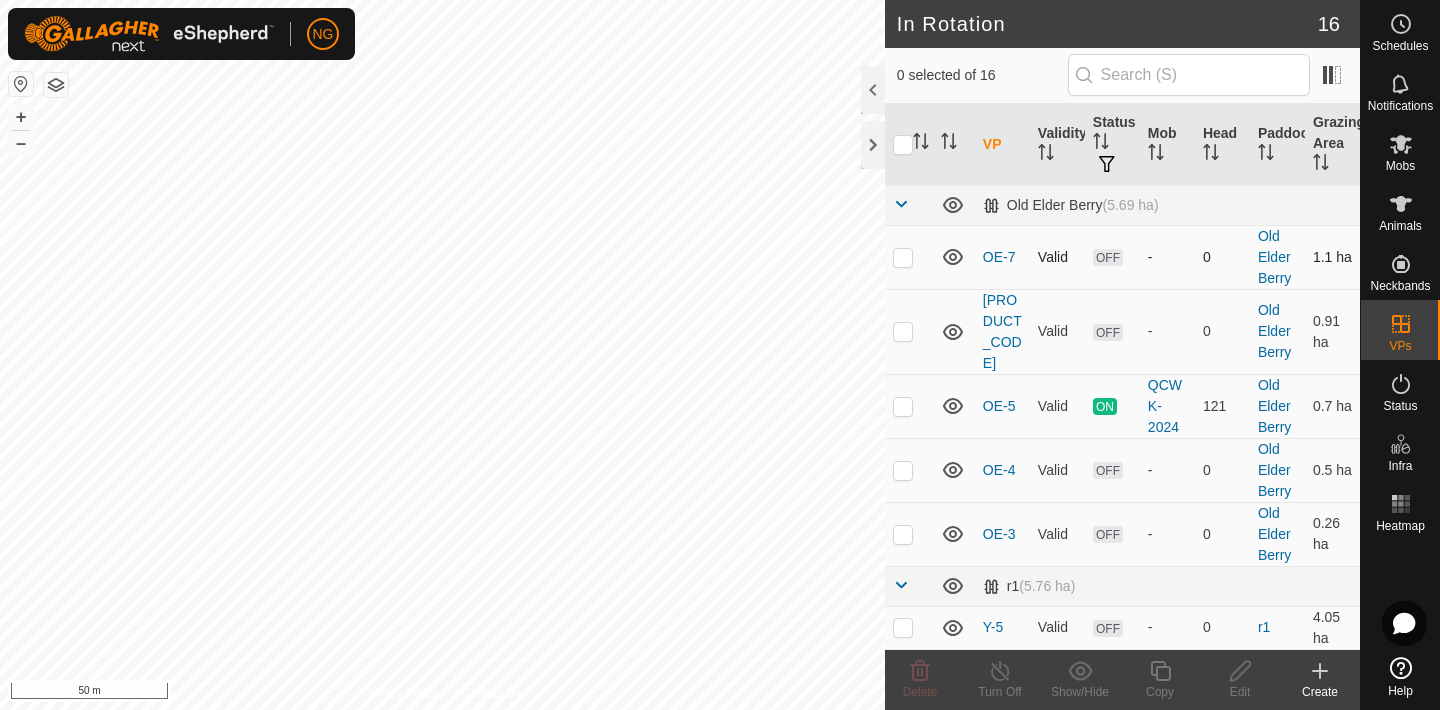 click at bounding box center [903, 257] 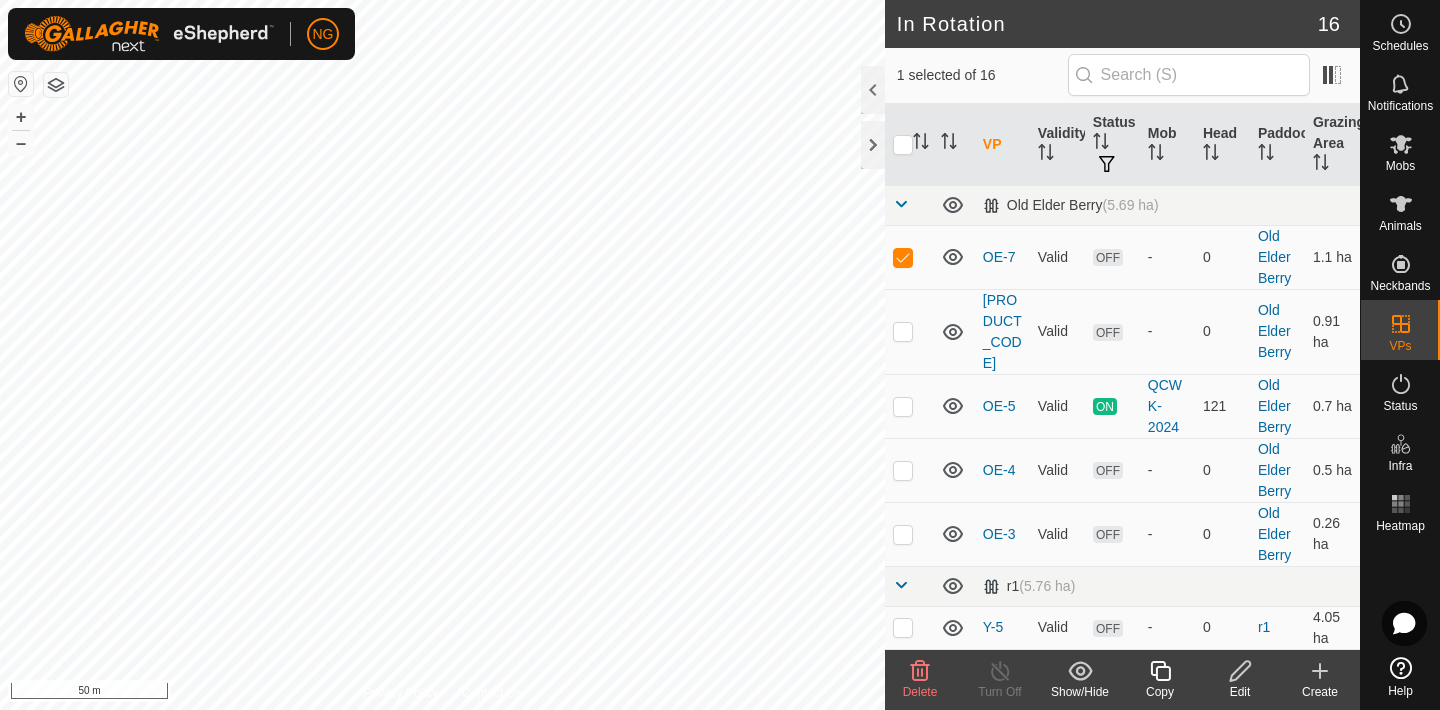 click 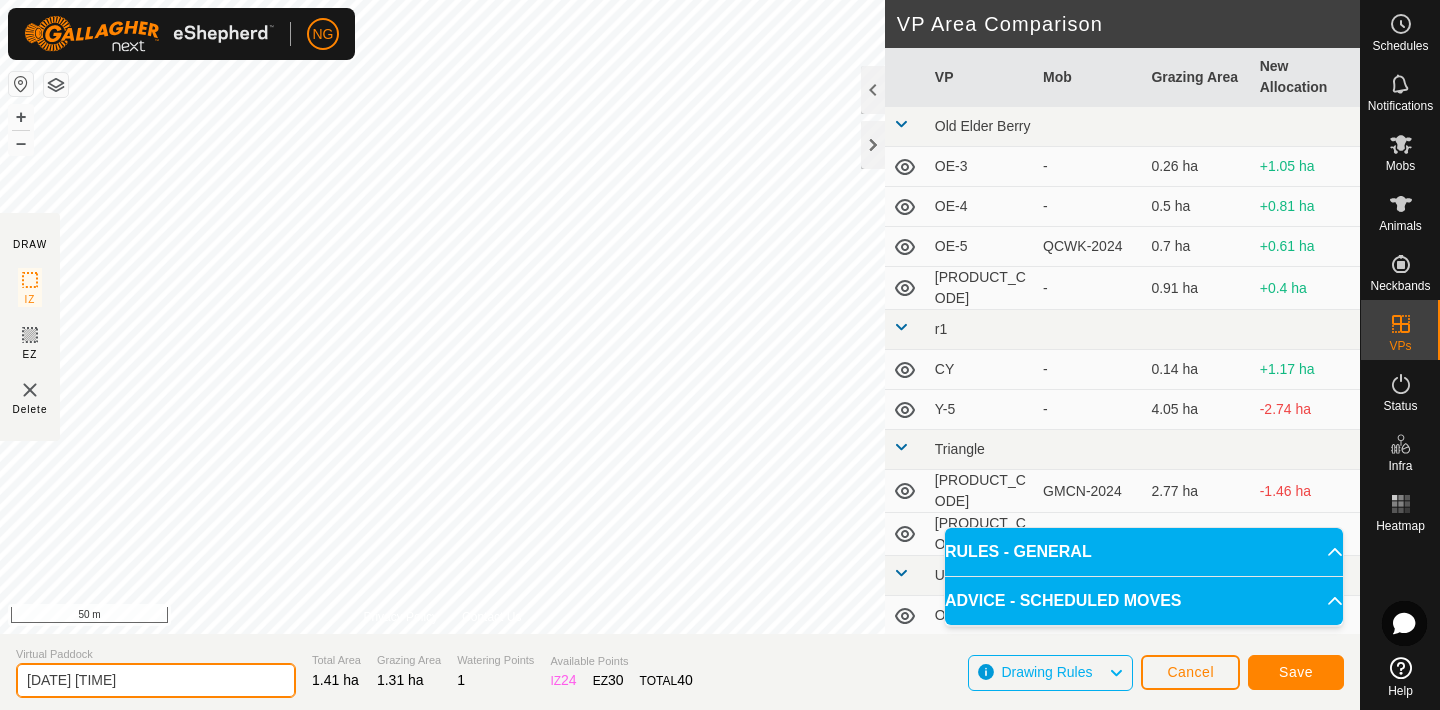 click on "[DATE] [TIME]" 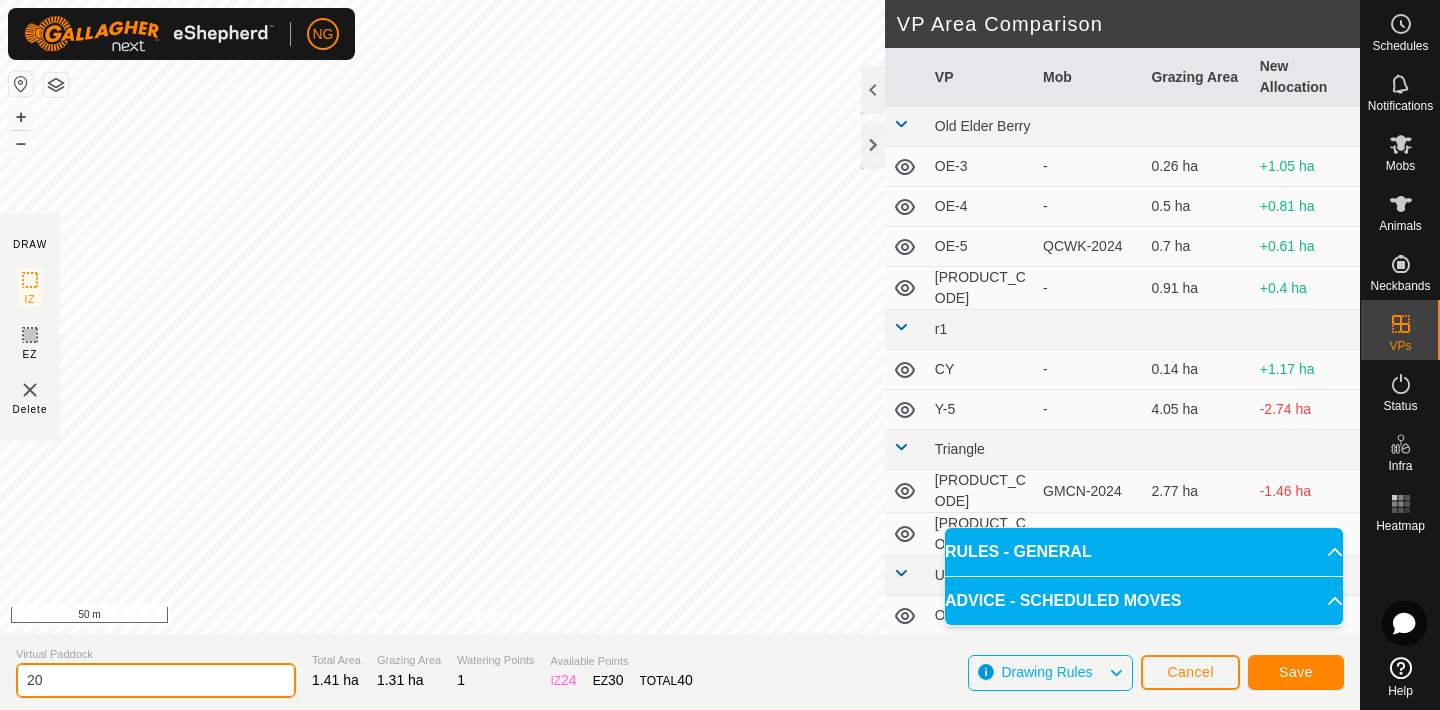 type on "2" 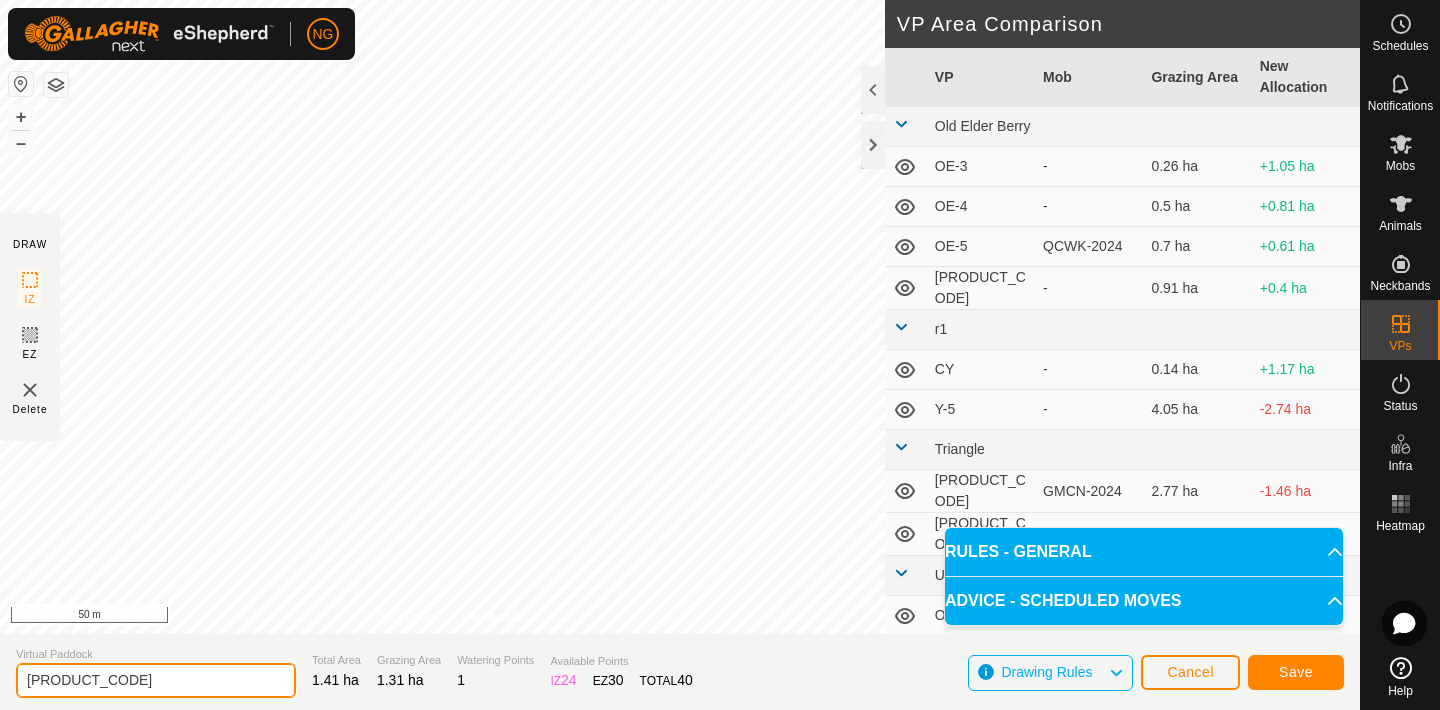 type on "[PRODUCT_CODE]" 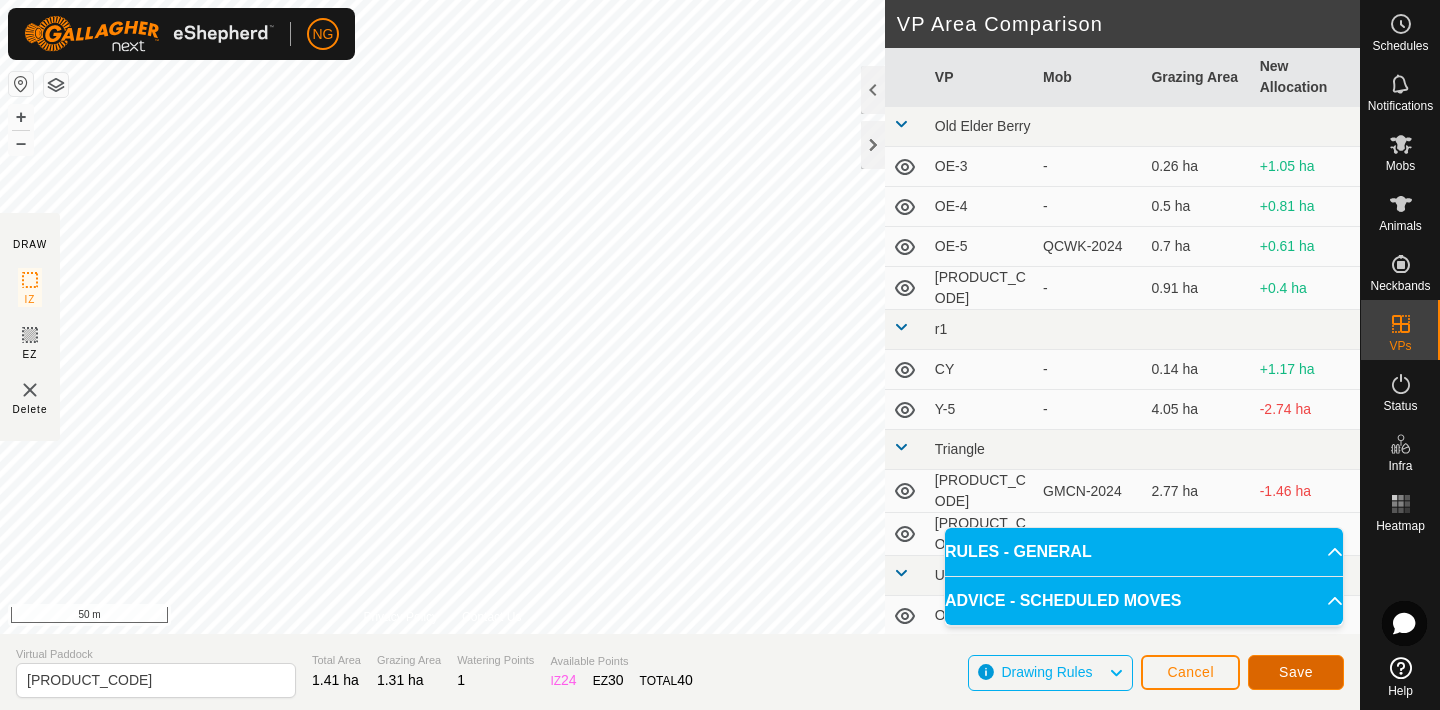 click on "Save" 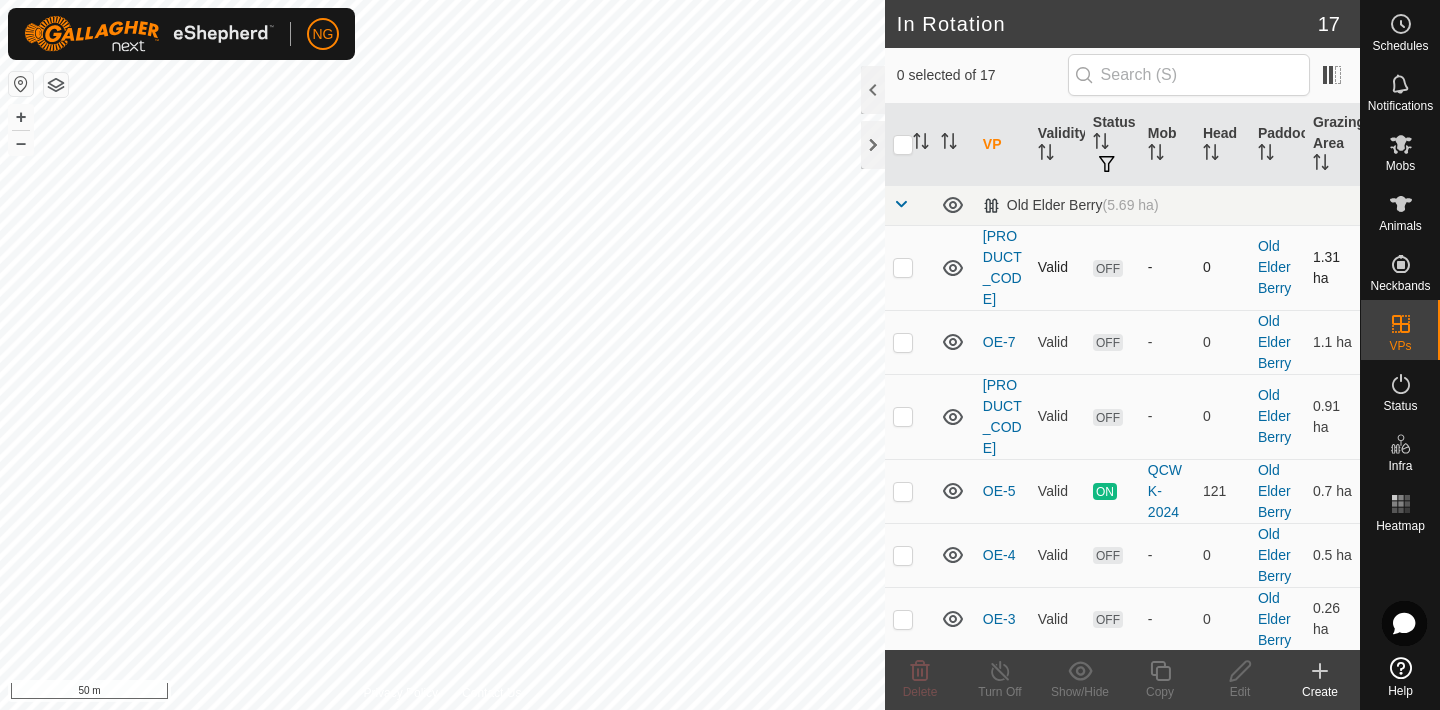 click at bounding box center [903, 267] 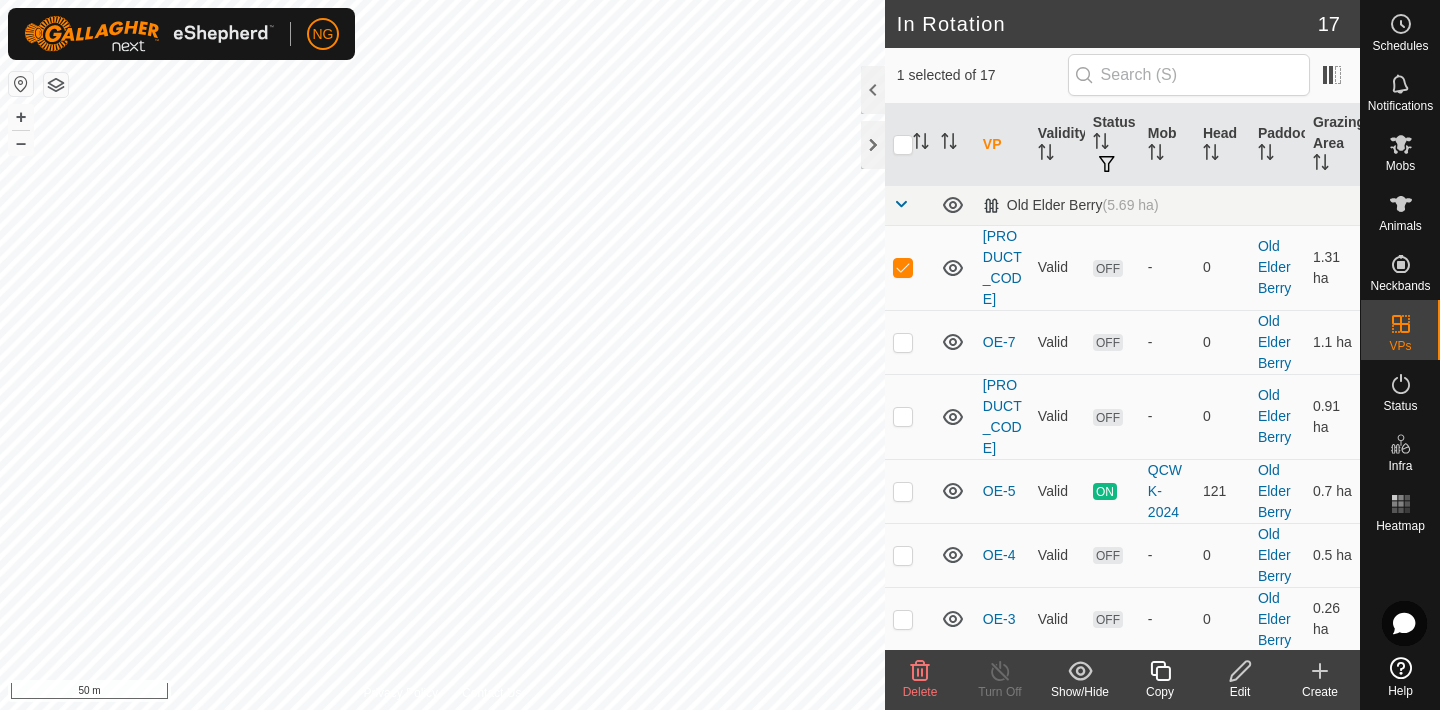 click 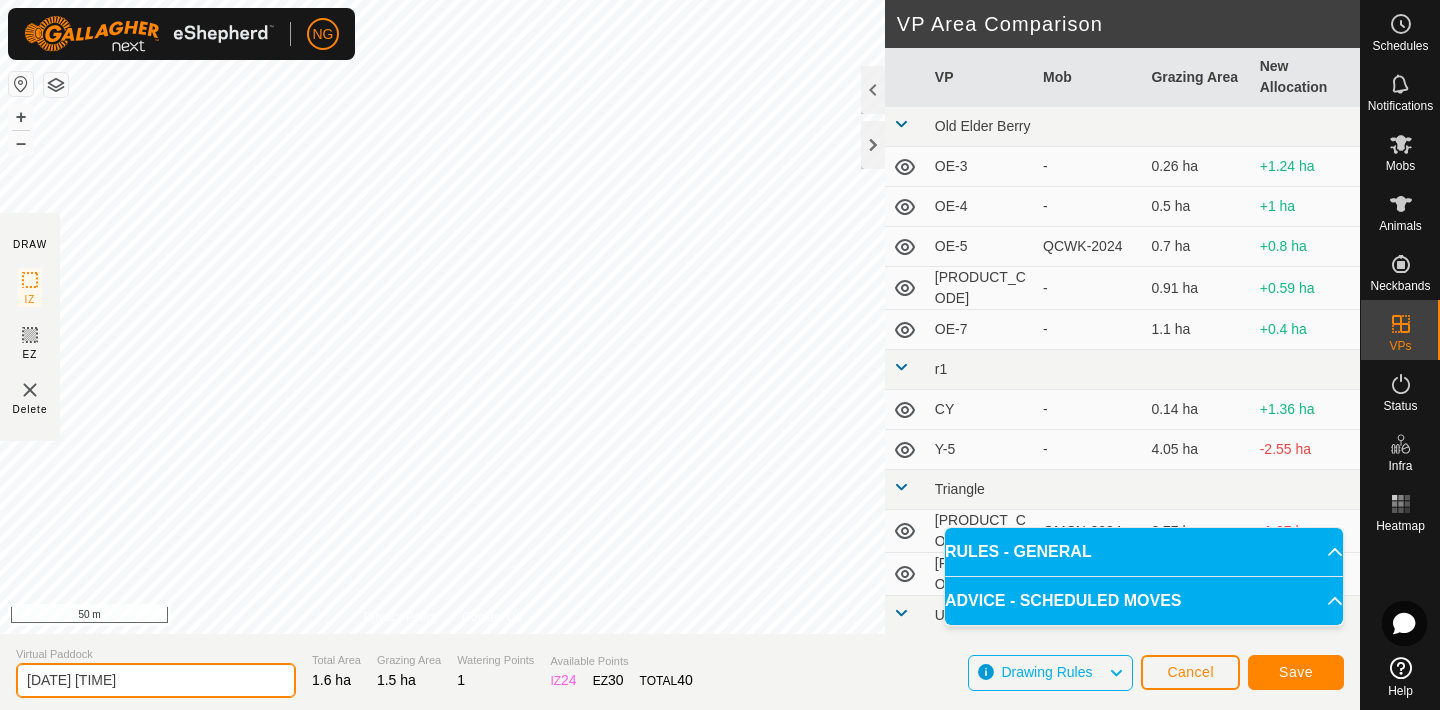 click on "[DATE] [TIME]" 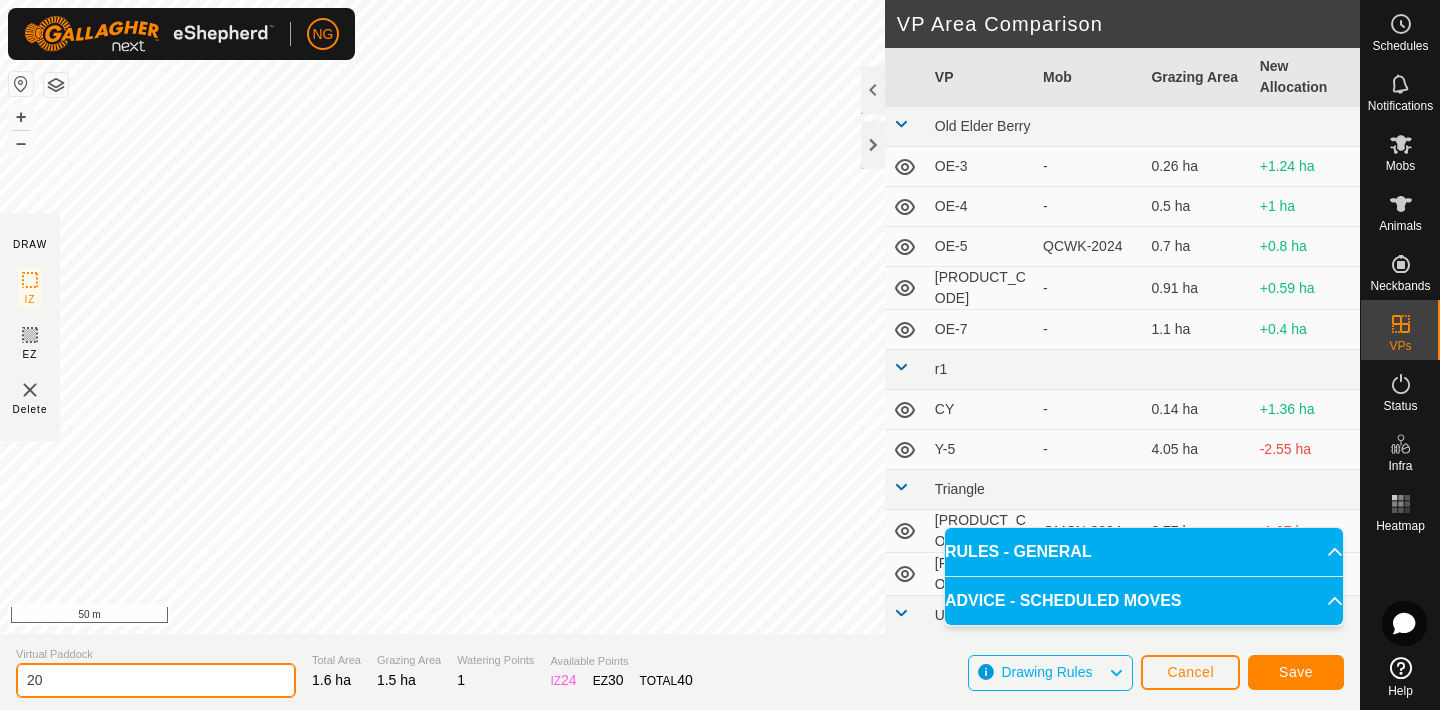type on "2" 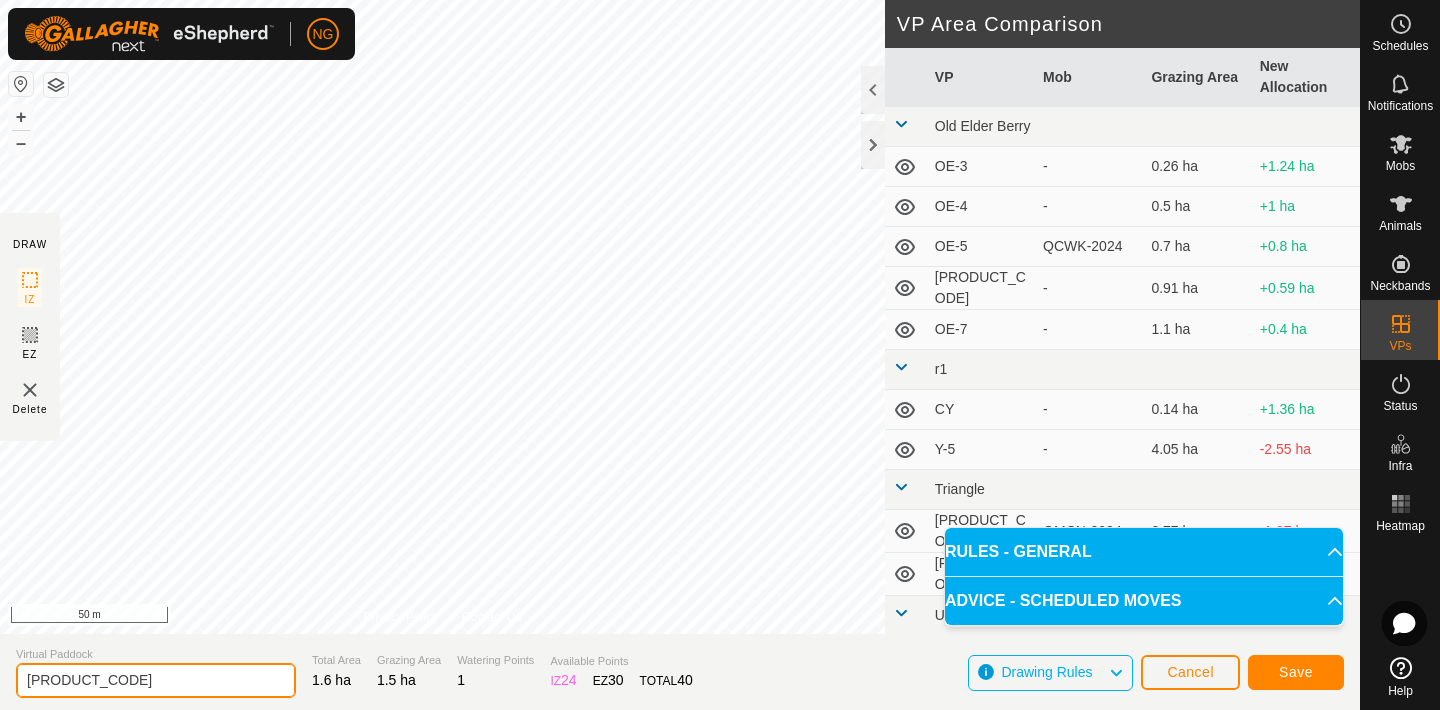 type on "[PRODUCT_CODE]" 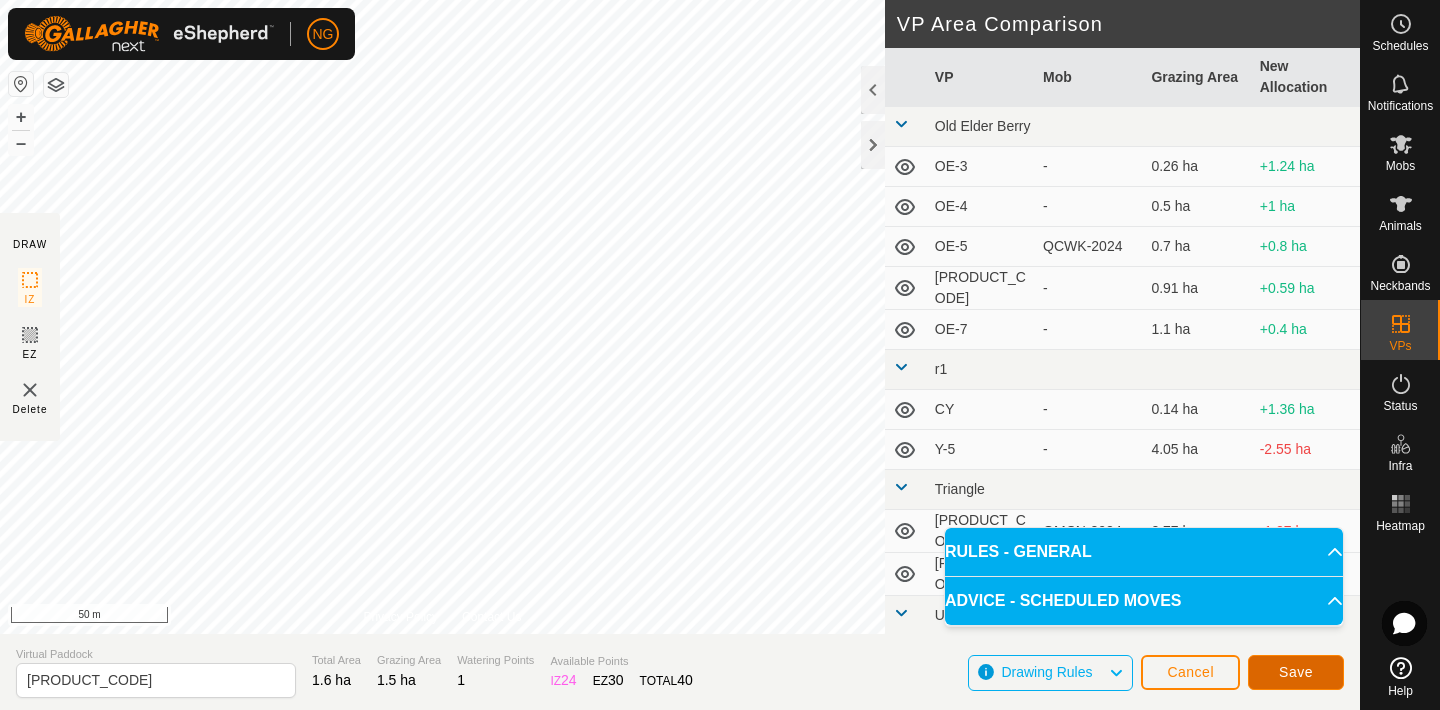 click on "Save" 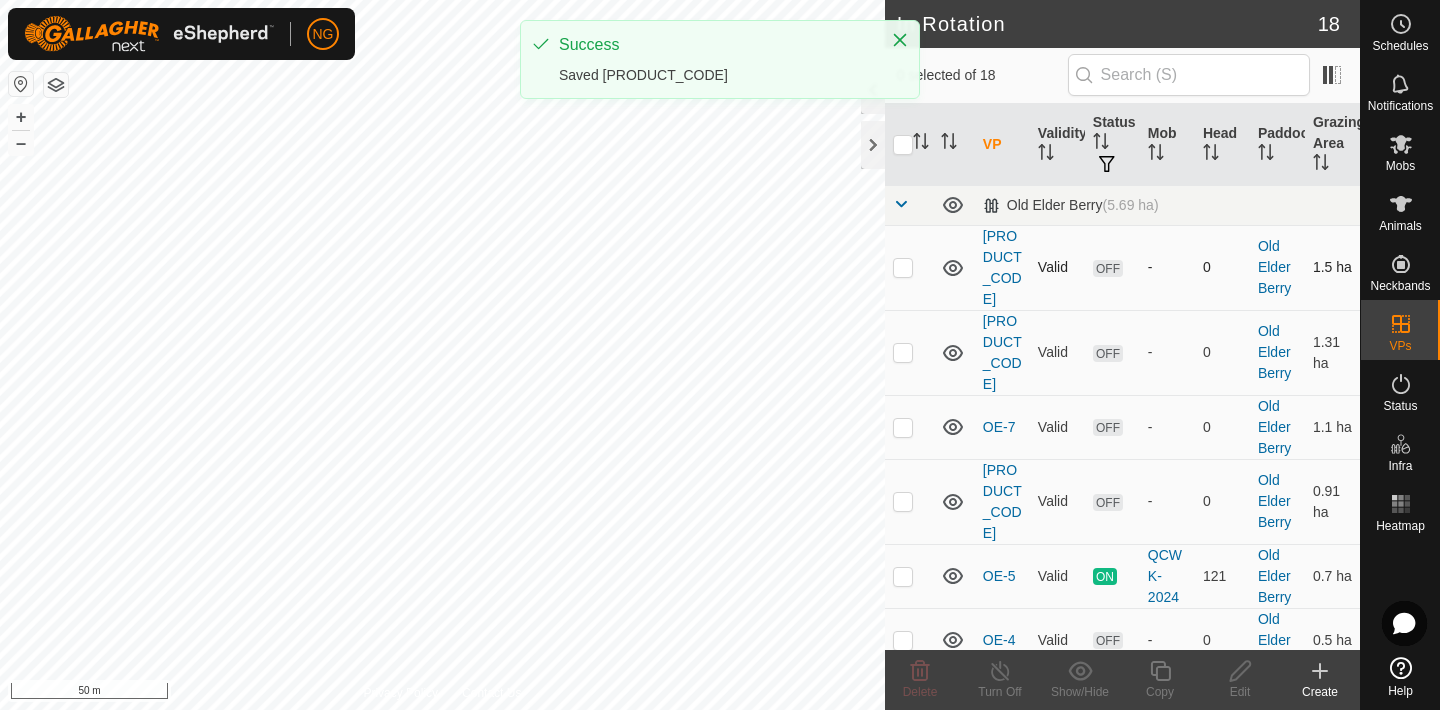 click at bounding box center [903, 267] 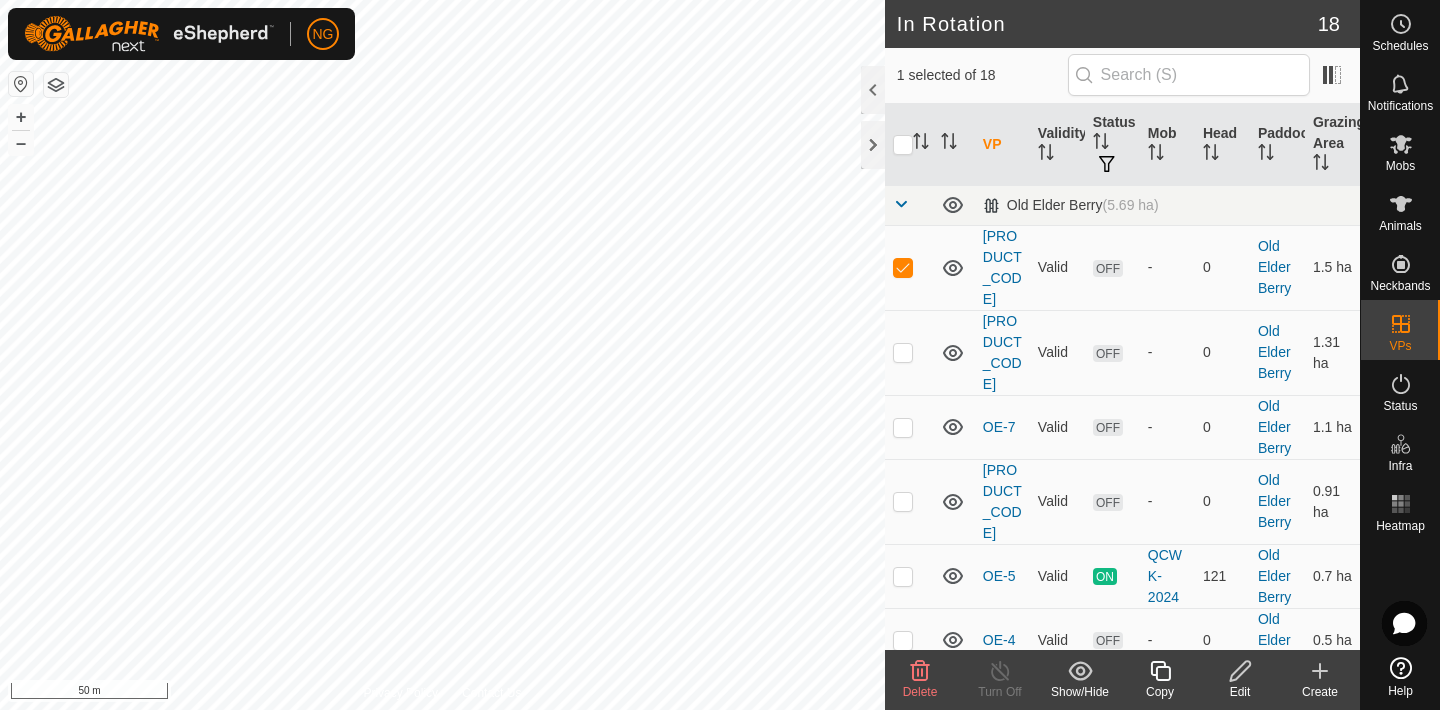 click 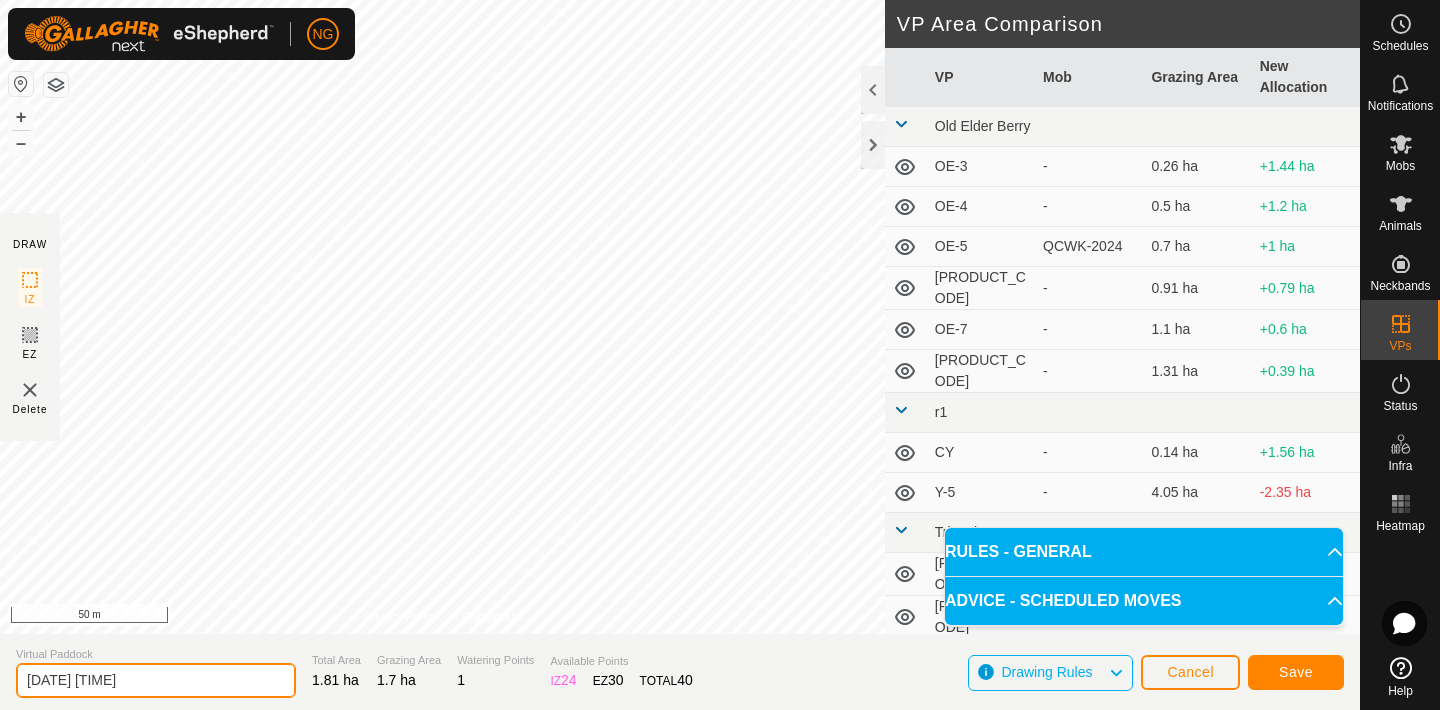 click on "[DATE] [TIME]" 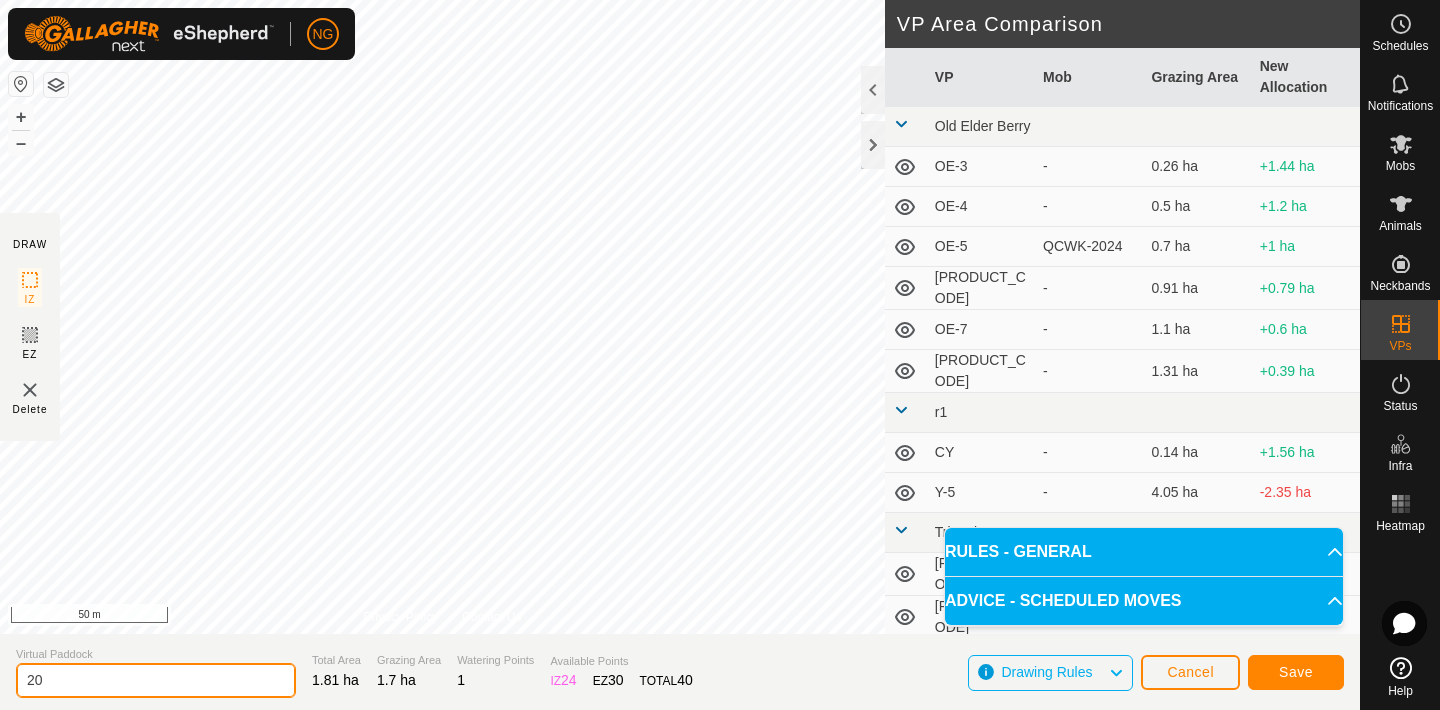 type on "2" 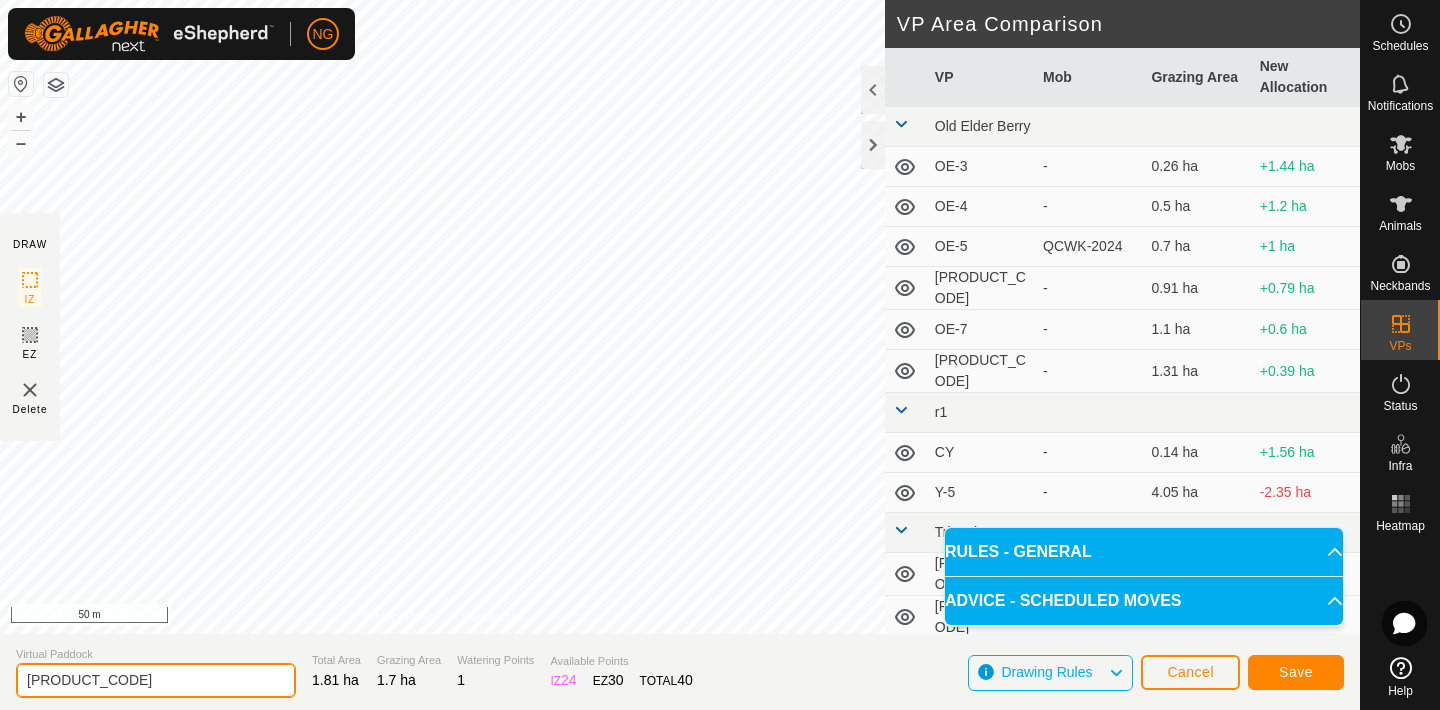 type on "[PRODUCT_CODE]" 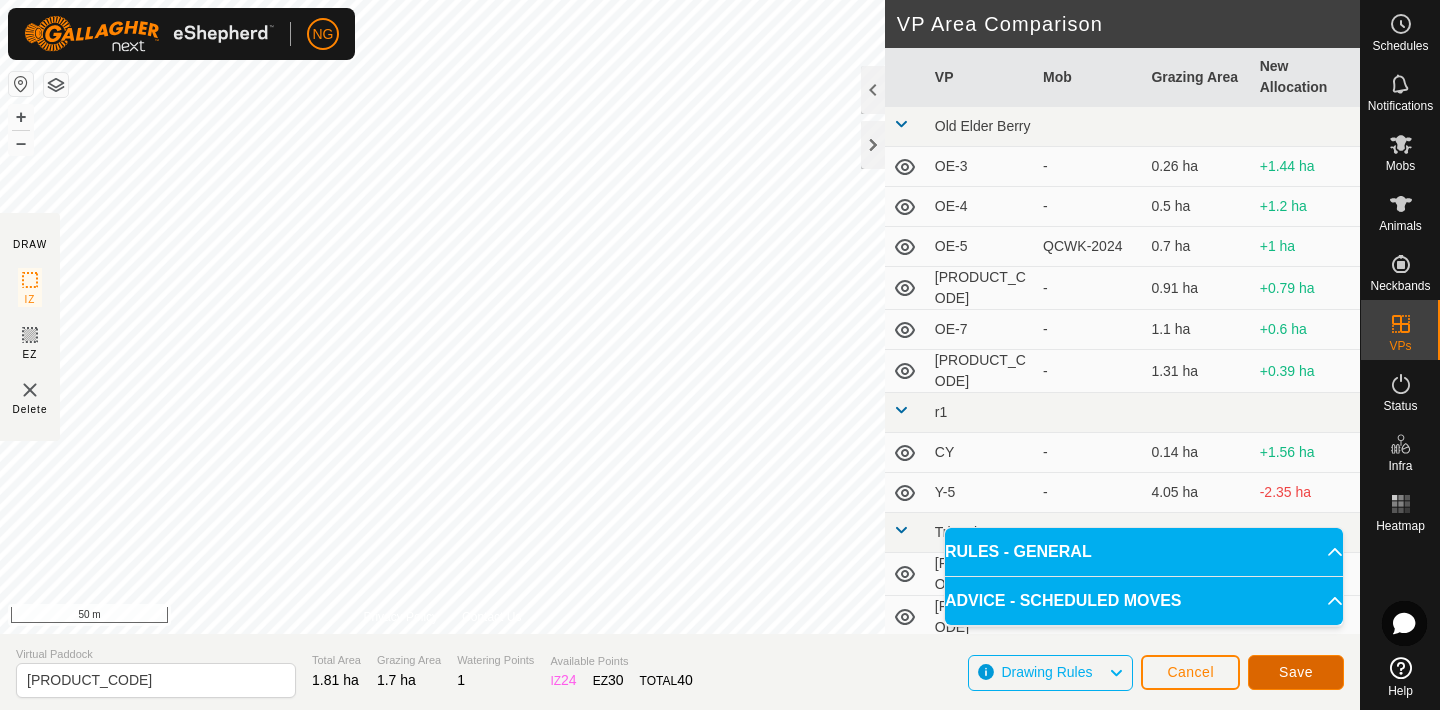 click on "Save" 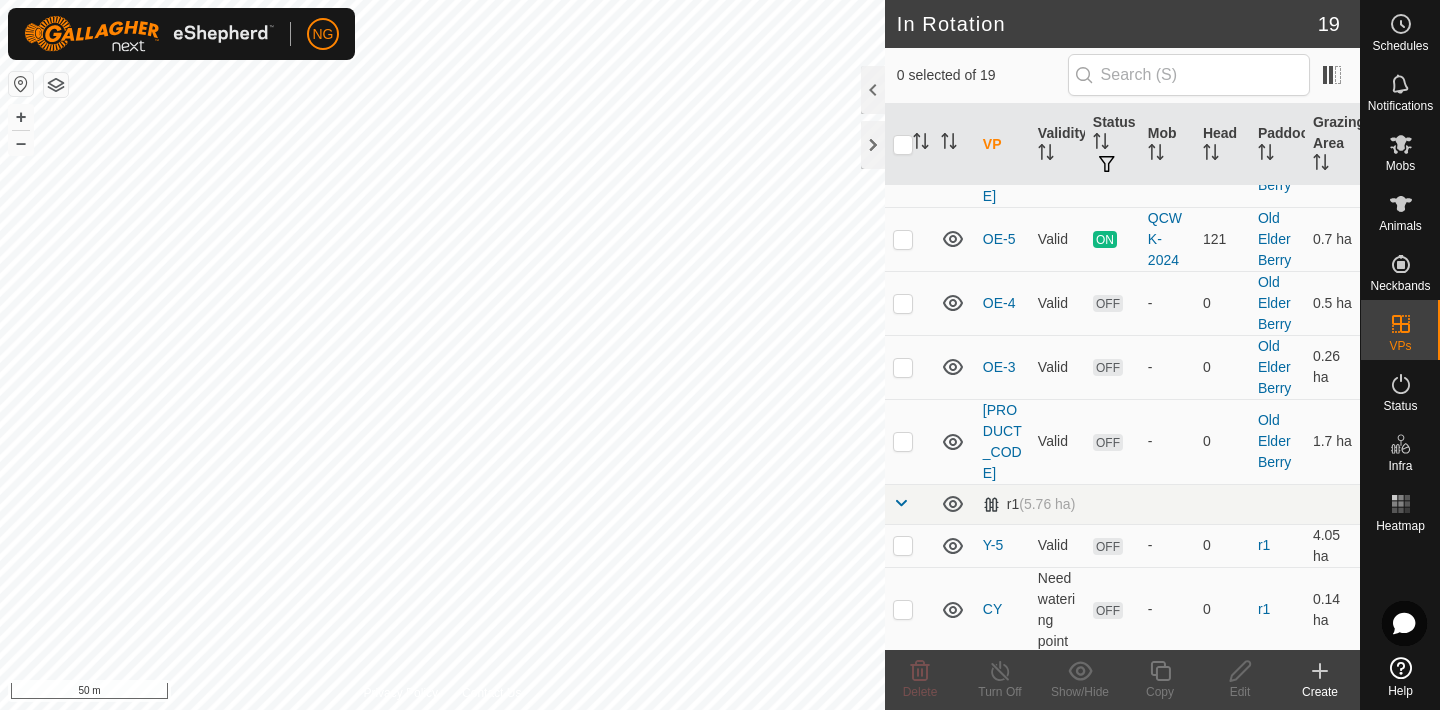 scroll, scrollTop: 330, scrollLeft: 0, axis: vertical 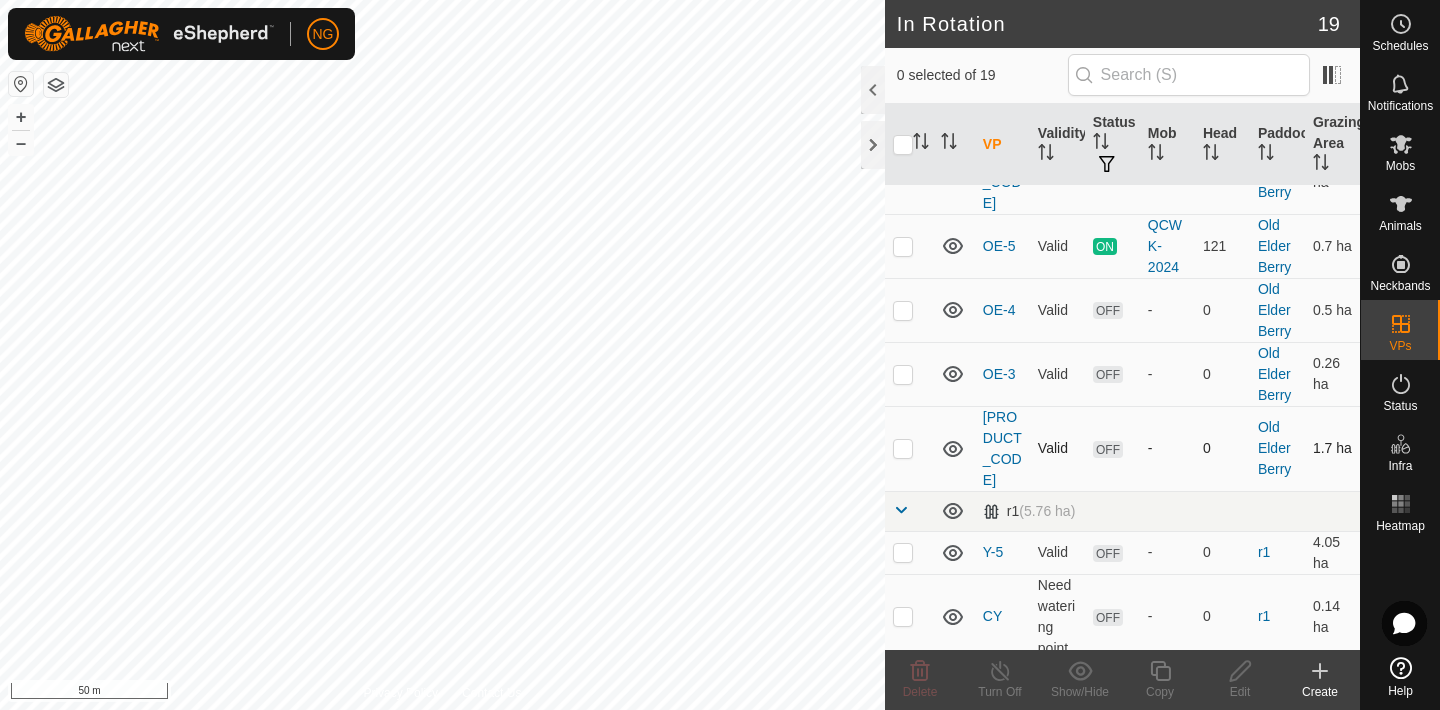 click at bounding box center [903, 448] 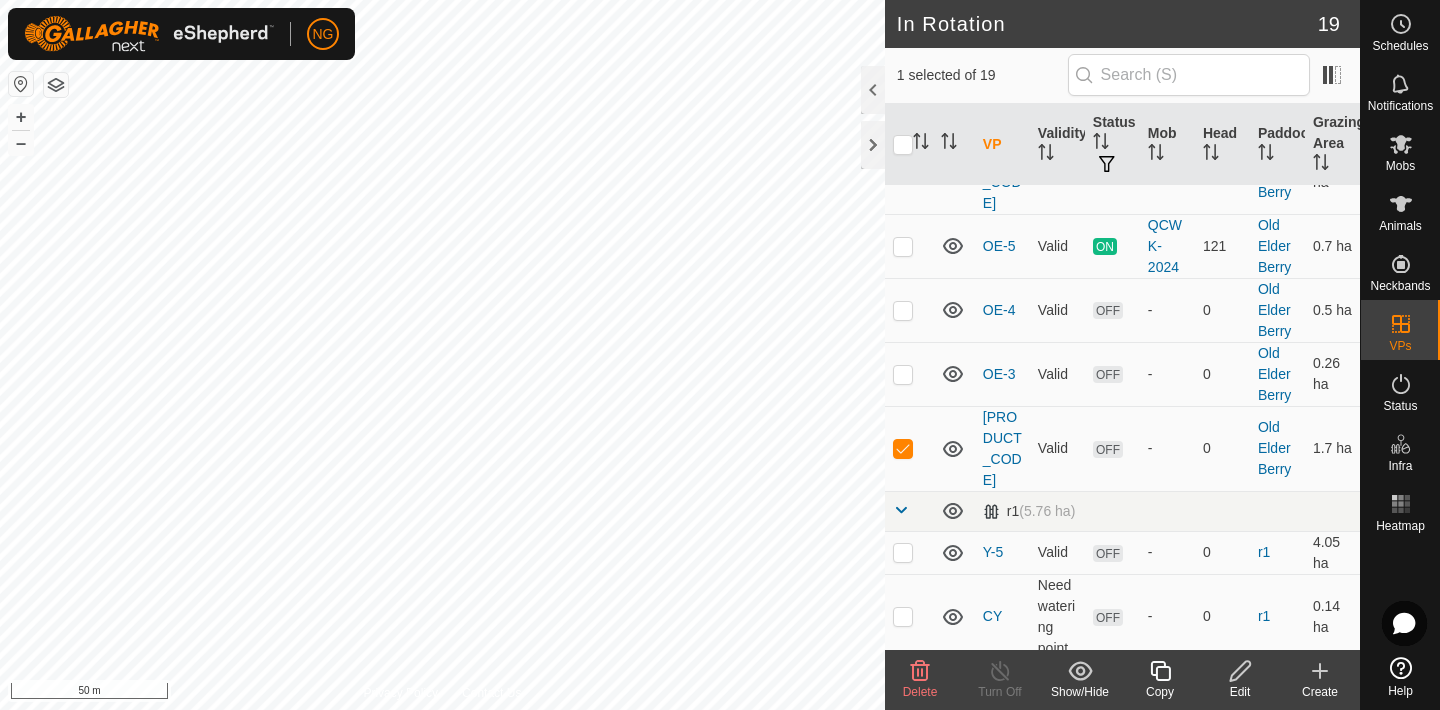 click 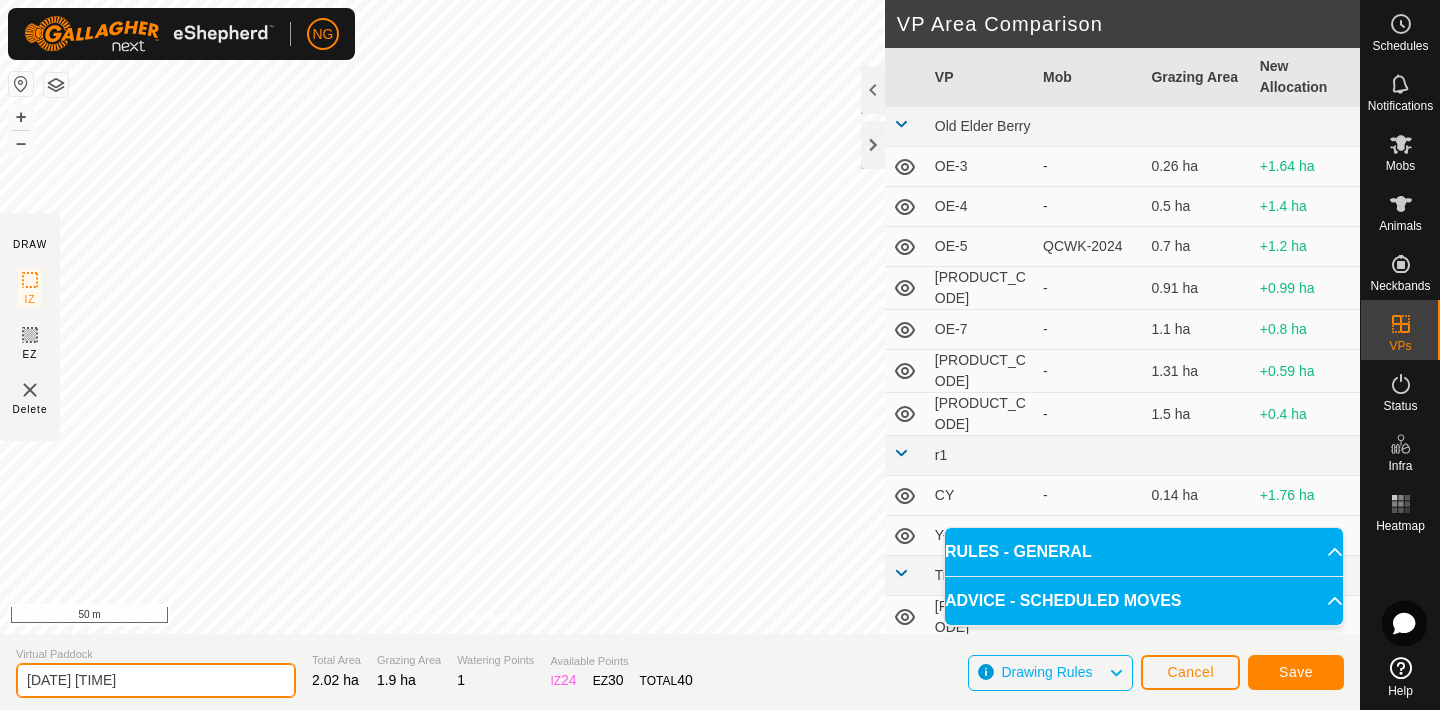 click on "[DATE] [TIME]" 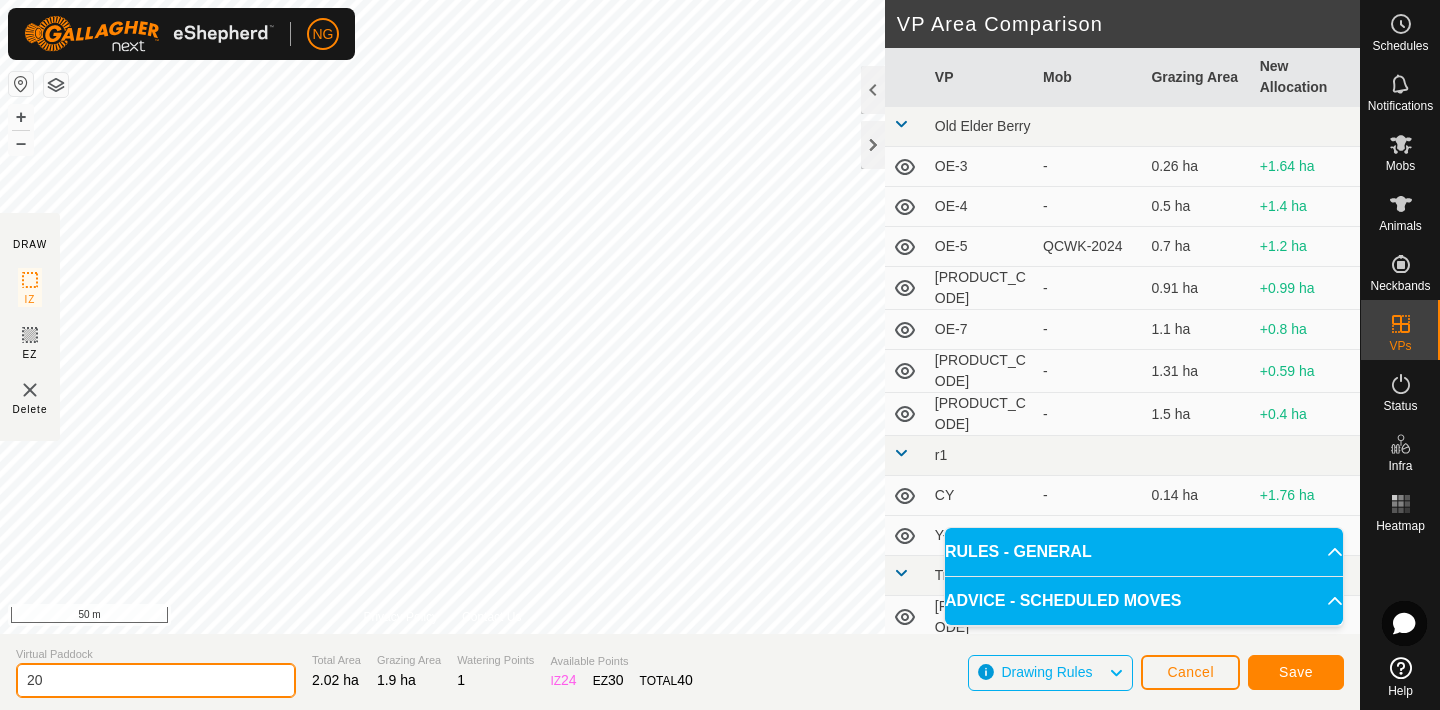 type on "2" 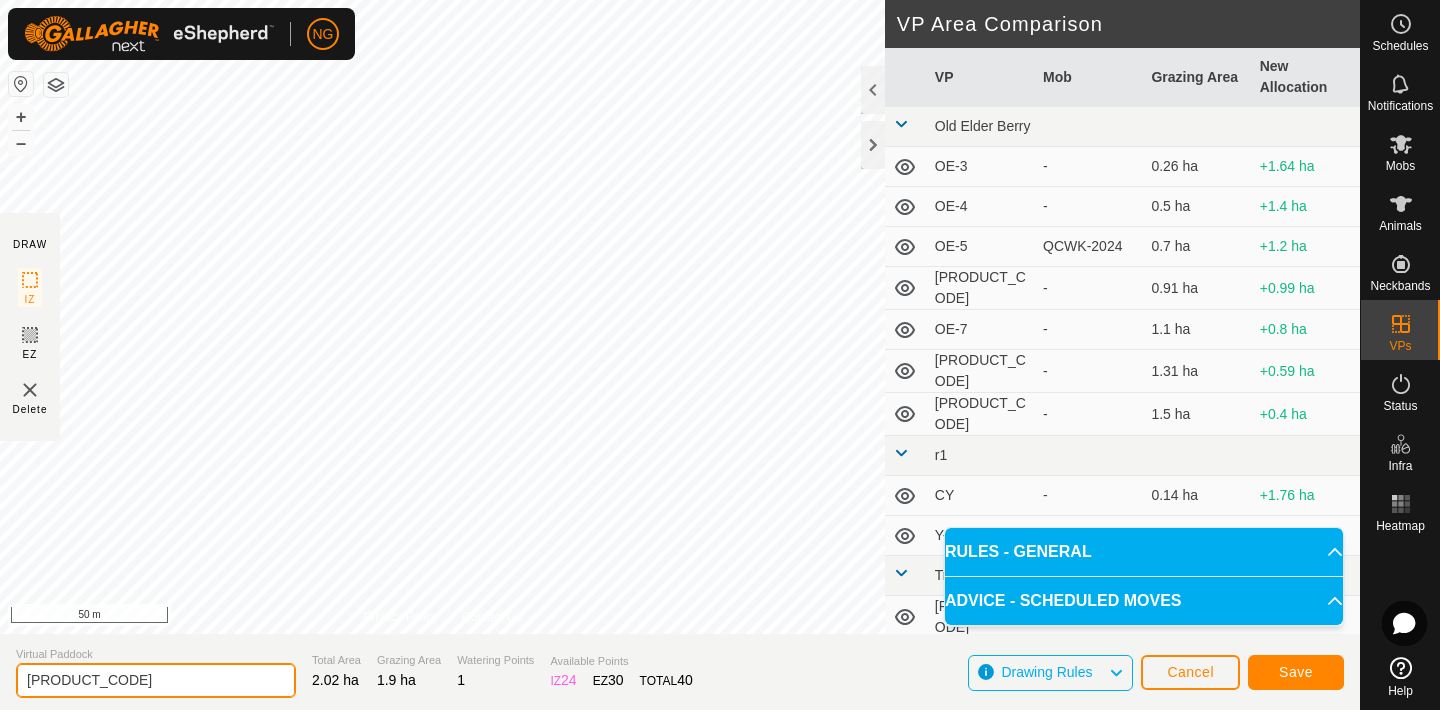 type on "[PRODUCT_CODE]" 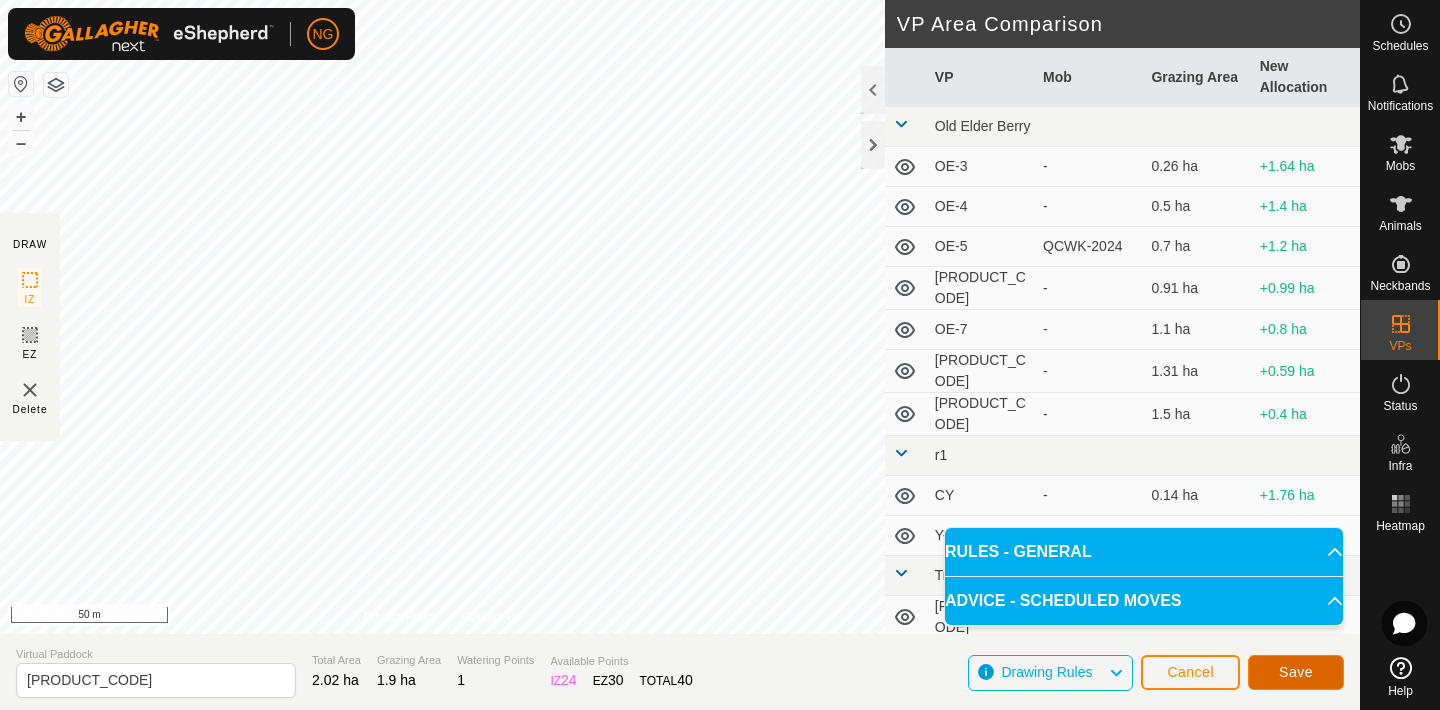 click on "Save" 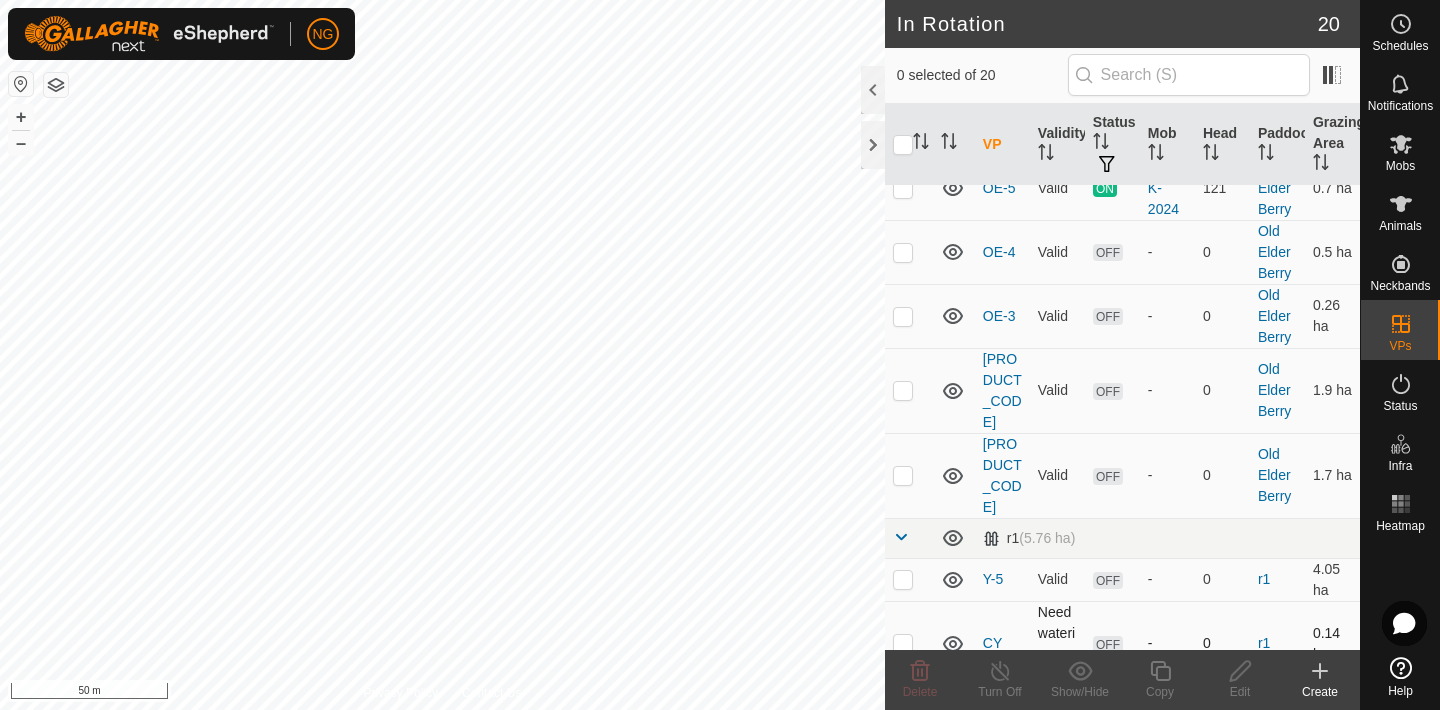 scroll, scrollTop: 392, scrollLeft: 0, axis: vertical 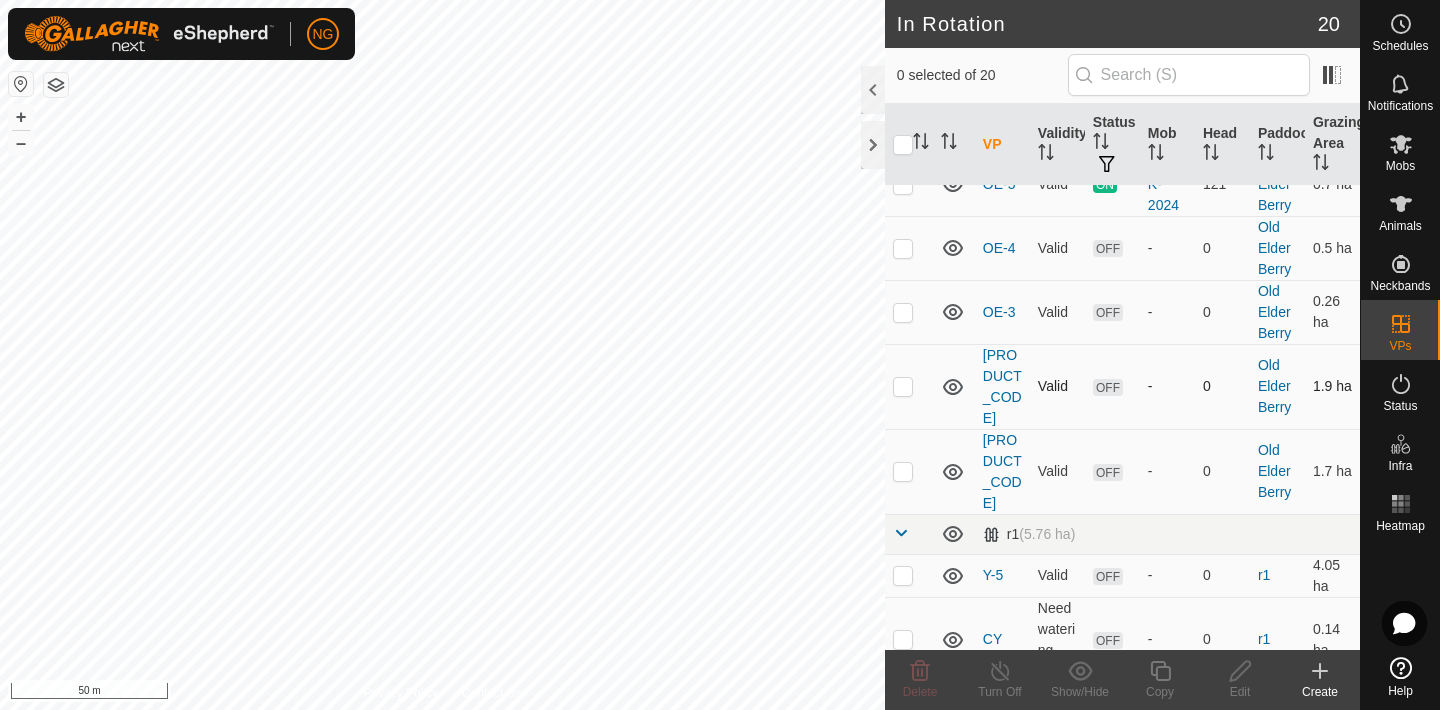 click at bounding box center [903, 386] 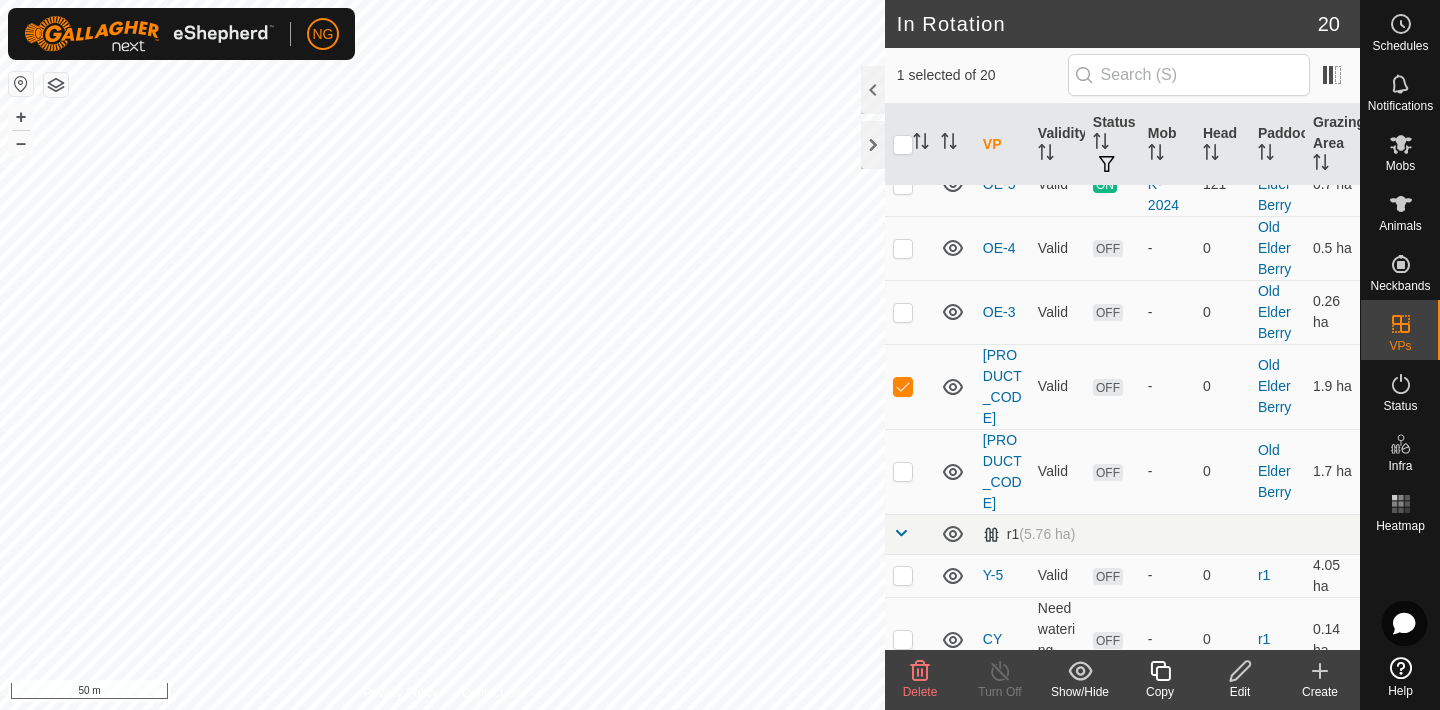 click 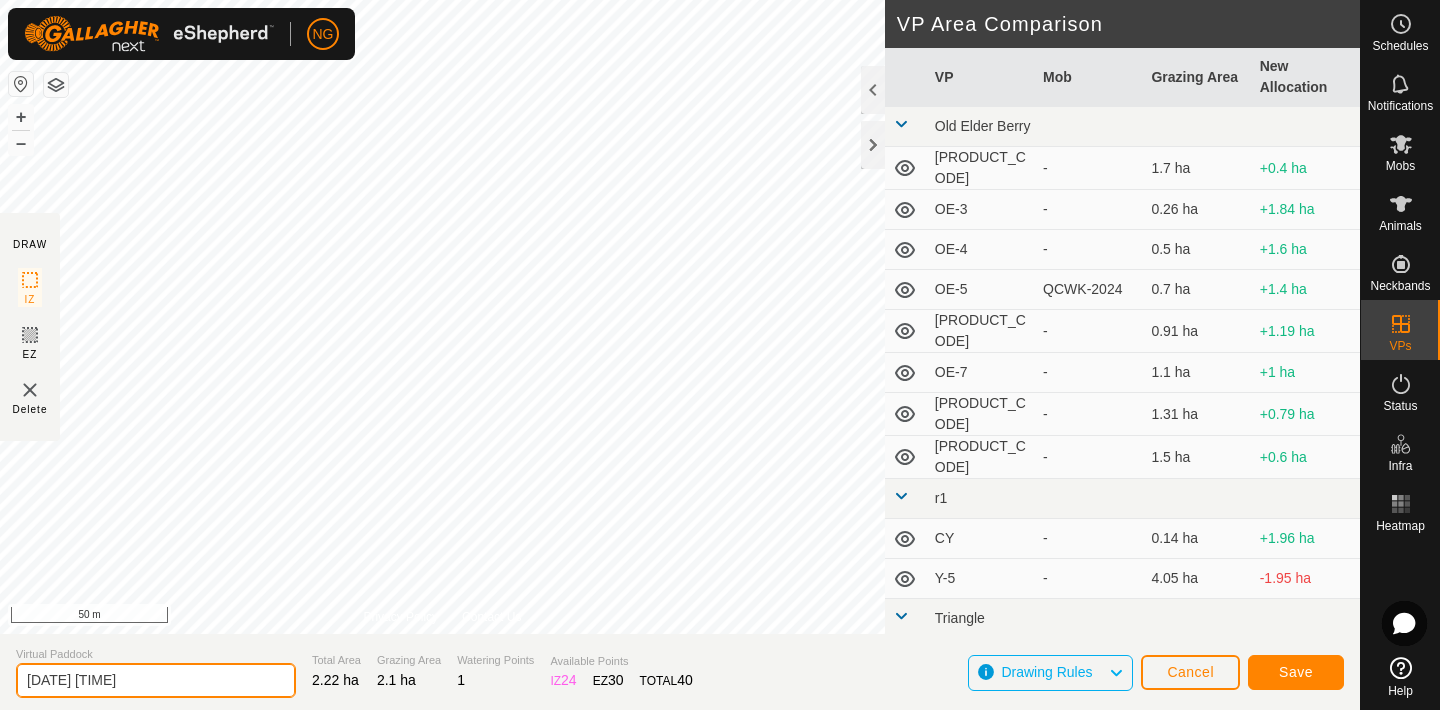 click on "[DATE] [TIME]" 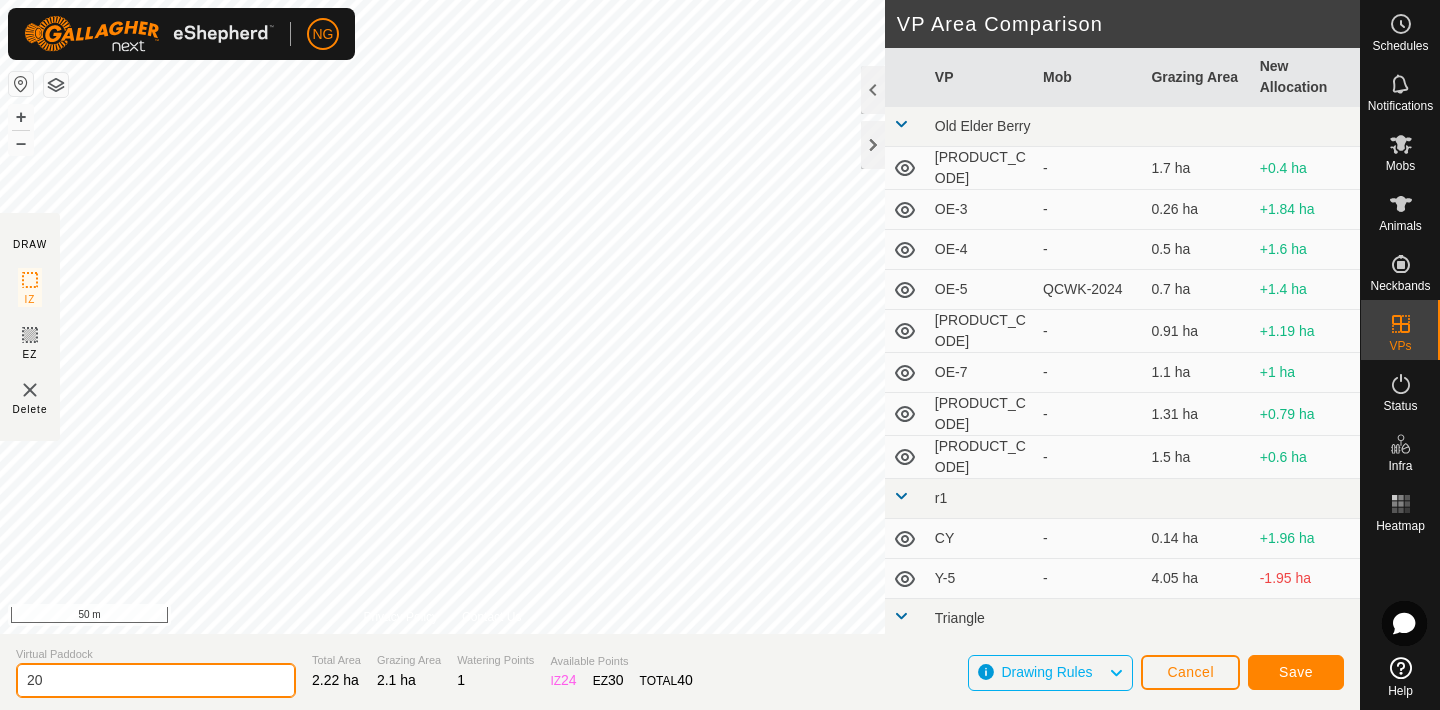 type on "2" 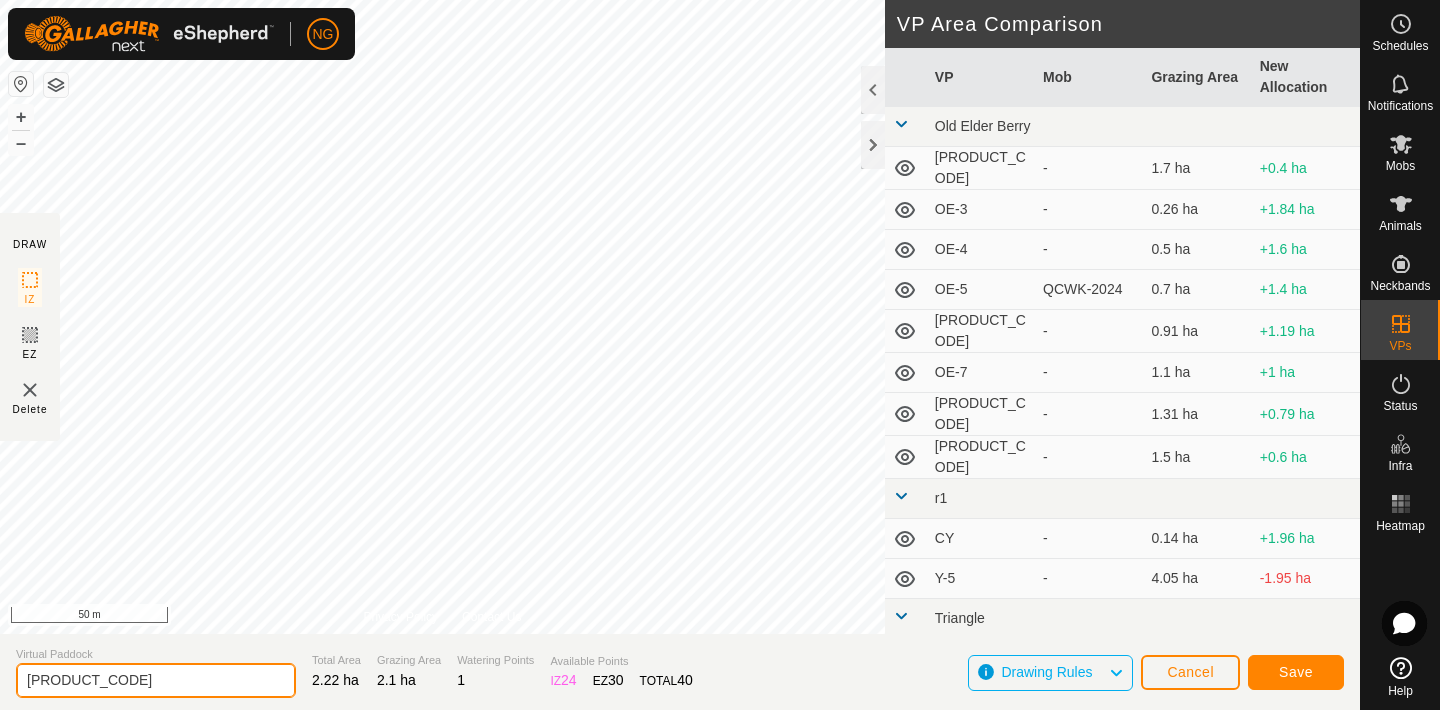 type on "[PRODUCT_CODE]" 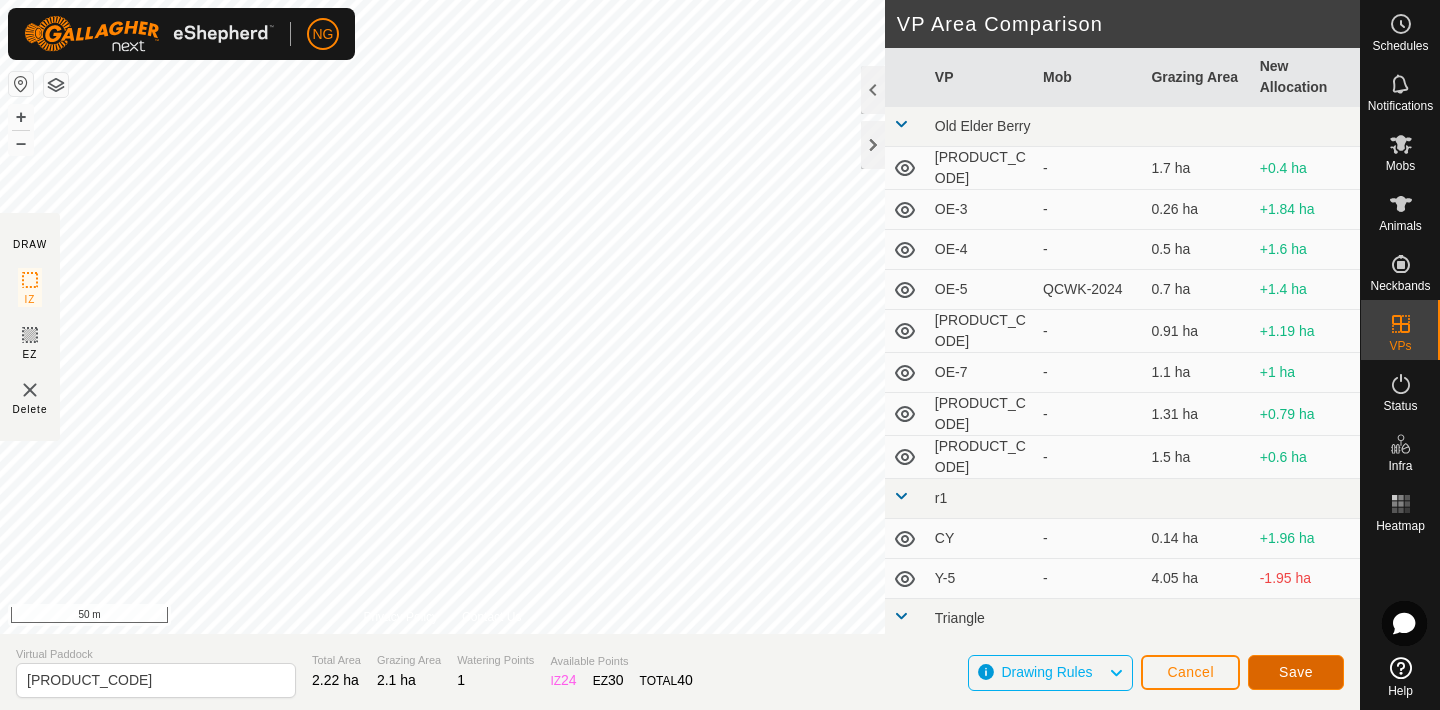 click on "Save" 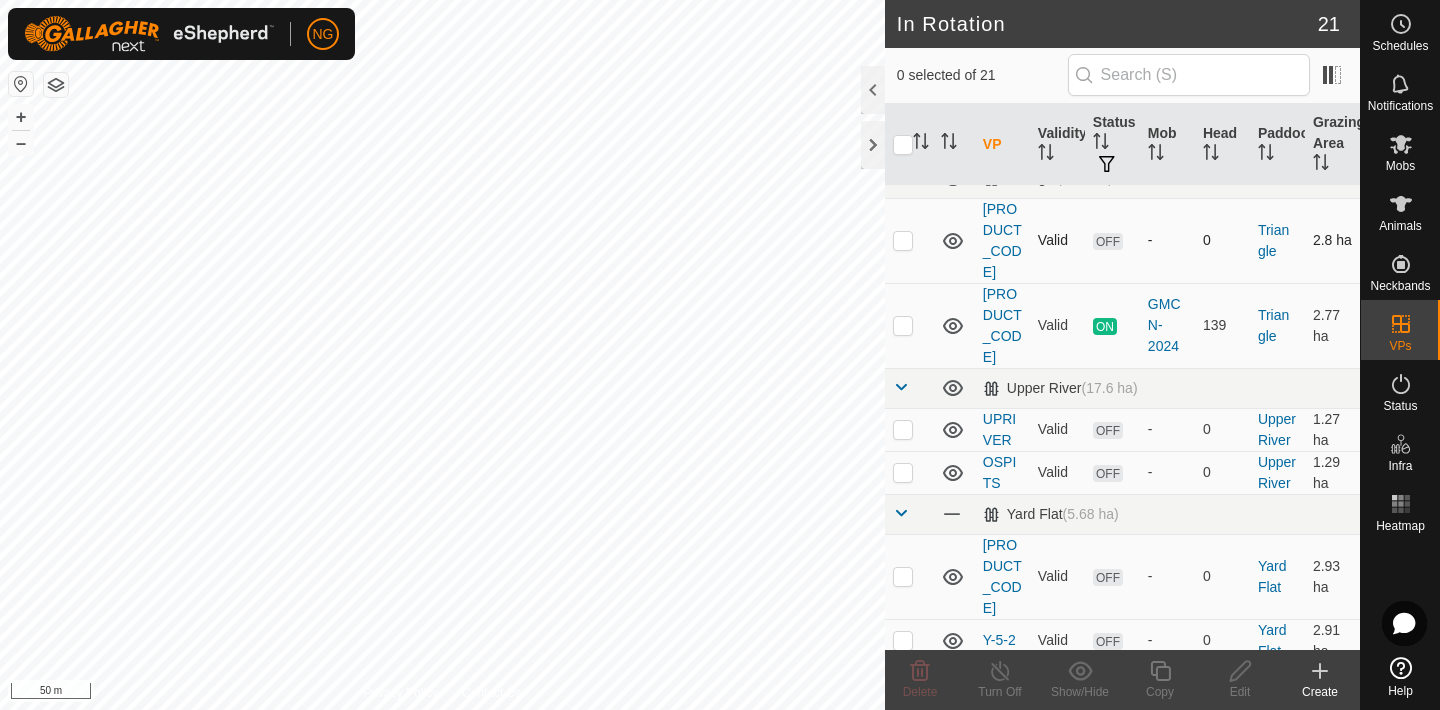 scroll, scrollTop: 992, scrollLeft: 0, axis: vertical 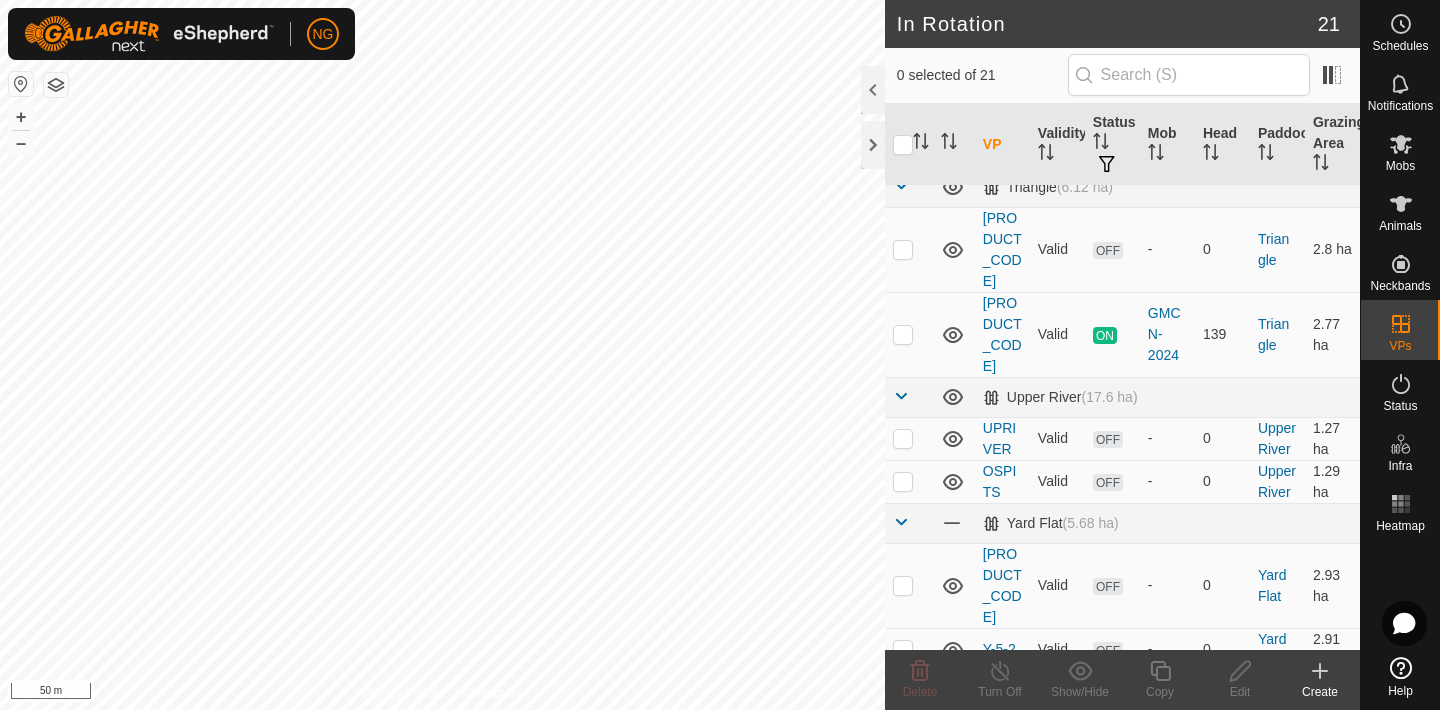 click at bounding box center (903, 851) 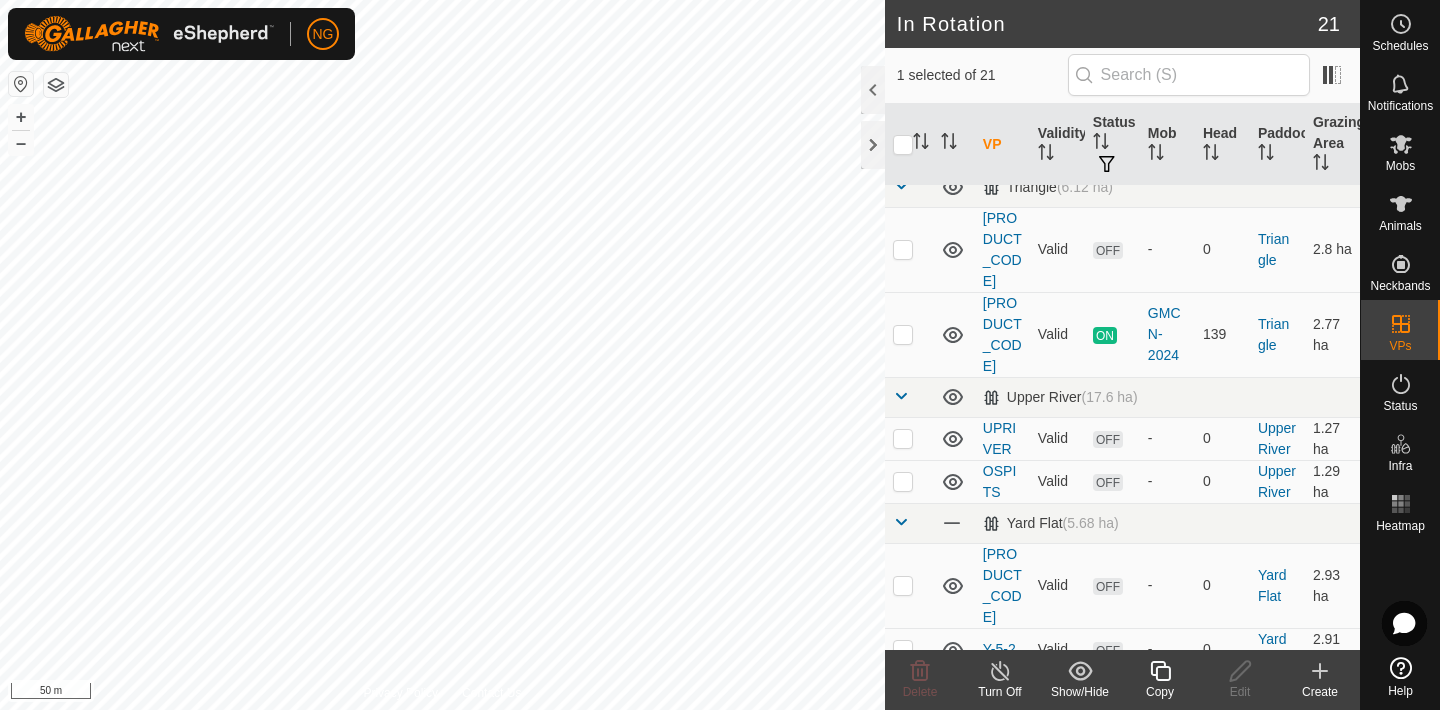 click 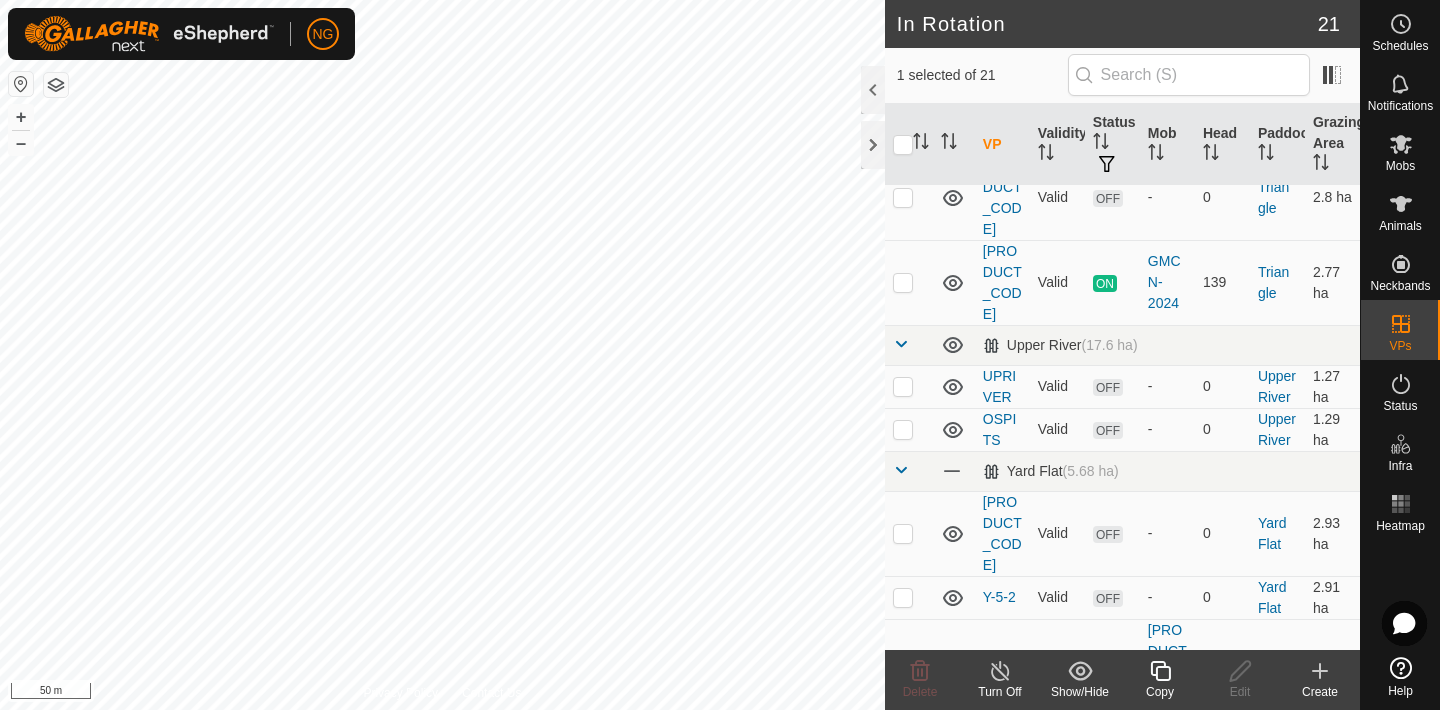 scroll, scrollTop: 1033, scrollLeft: 0, axis: vertical 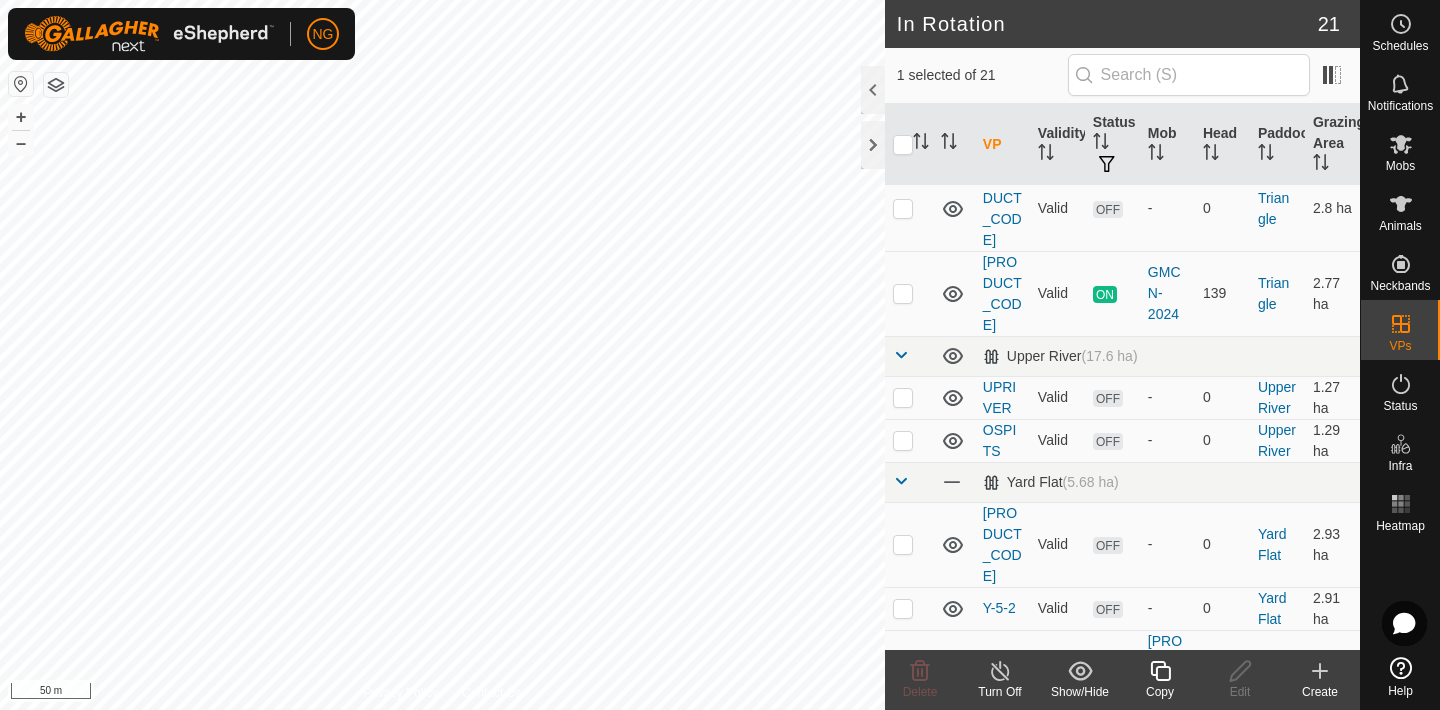 click 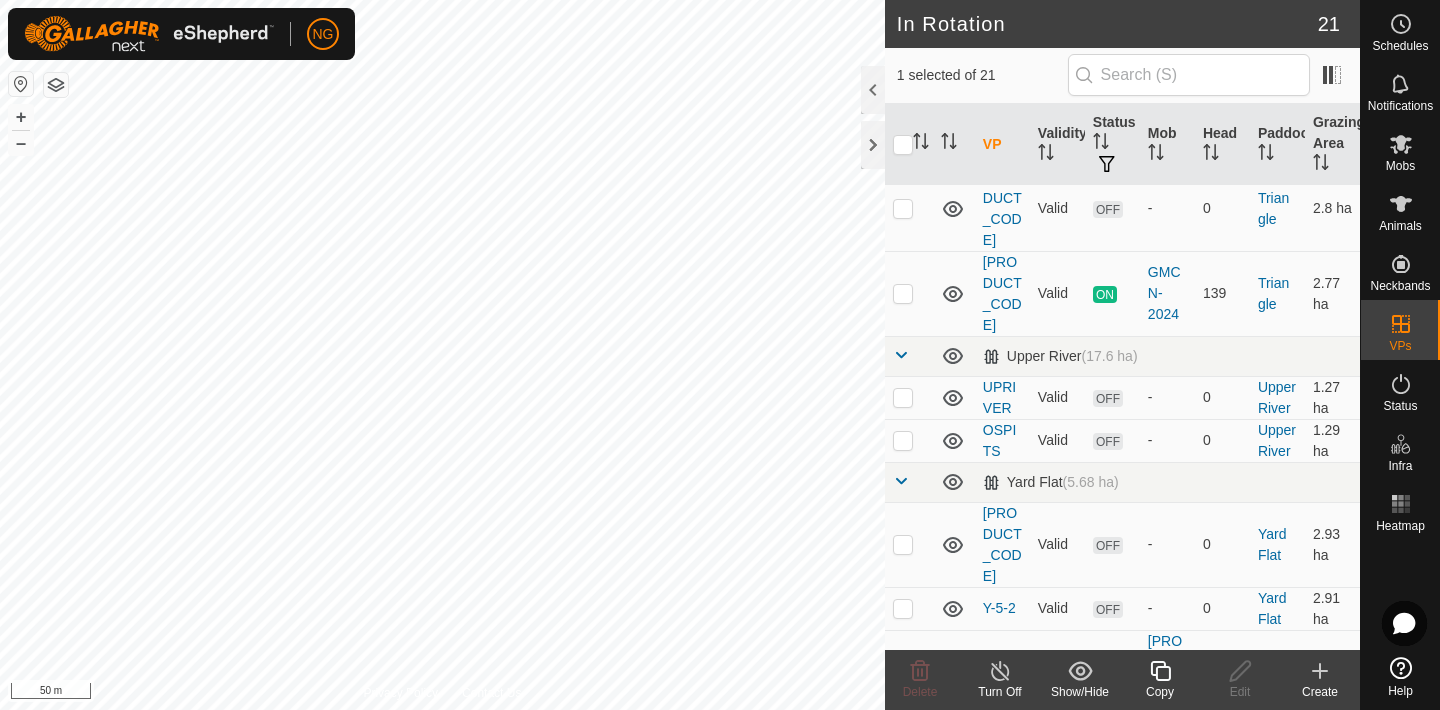 click at bounding box center (903, 958) 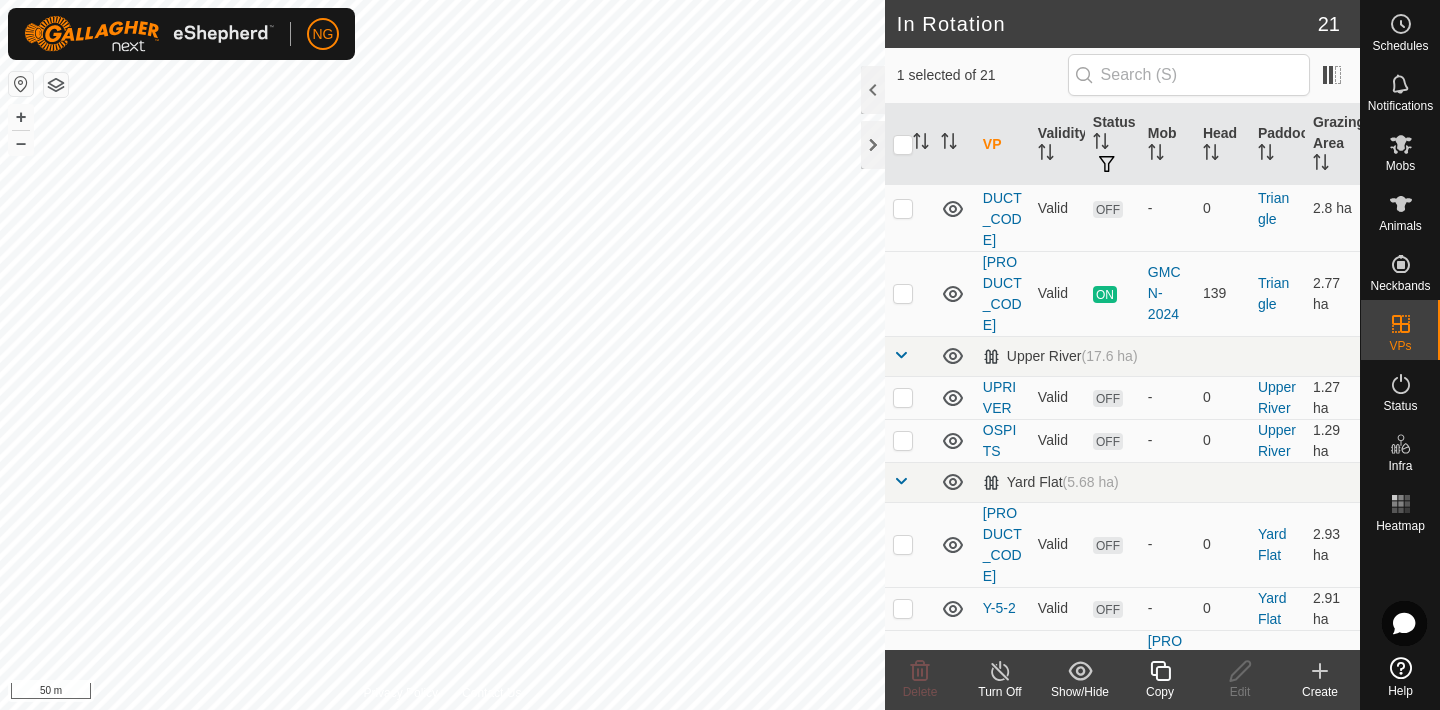 checkbox on "true" 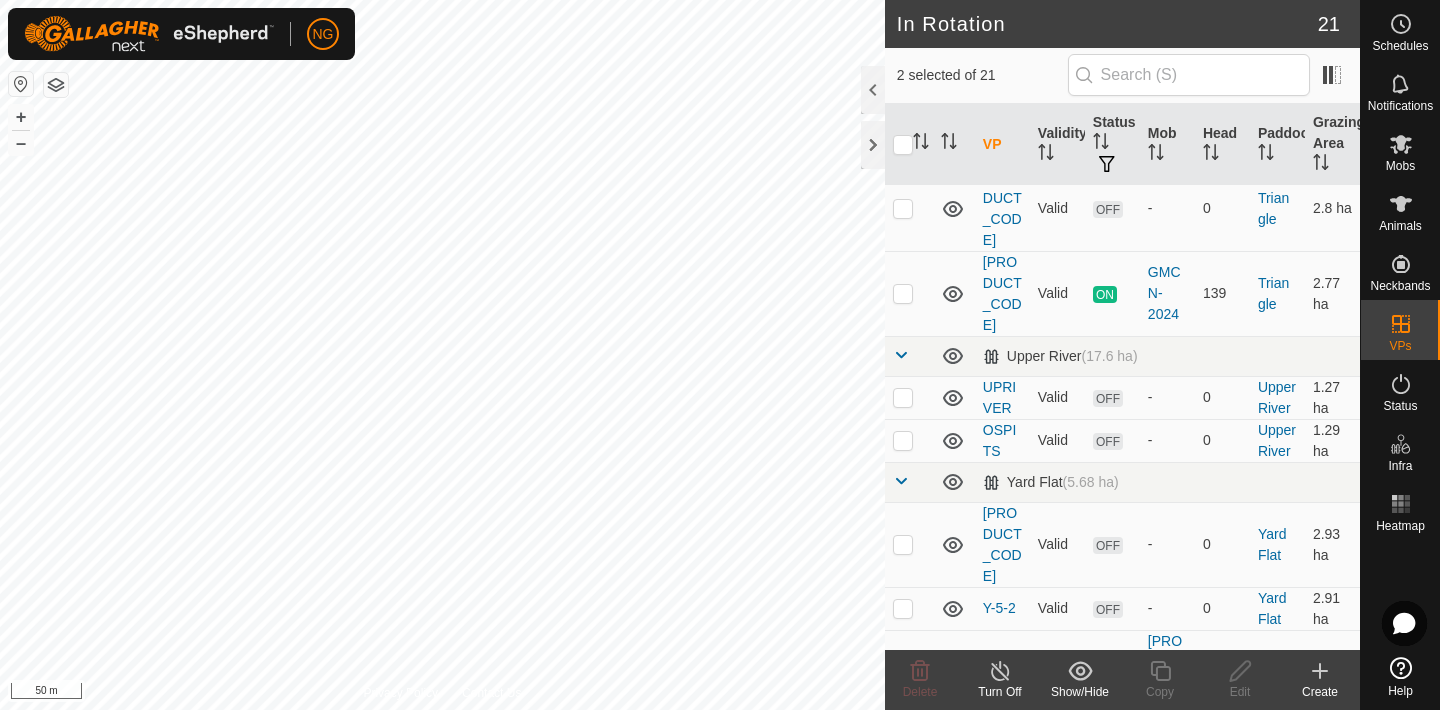 scroll, scrollTop: 1058, scrollLeft: 0, axis: vertical 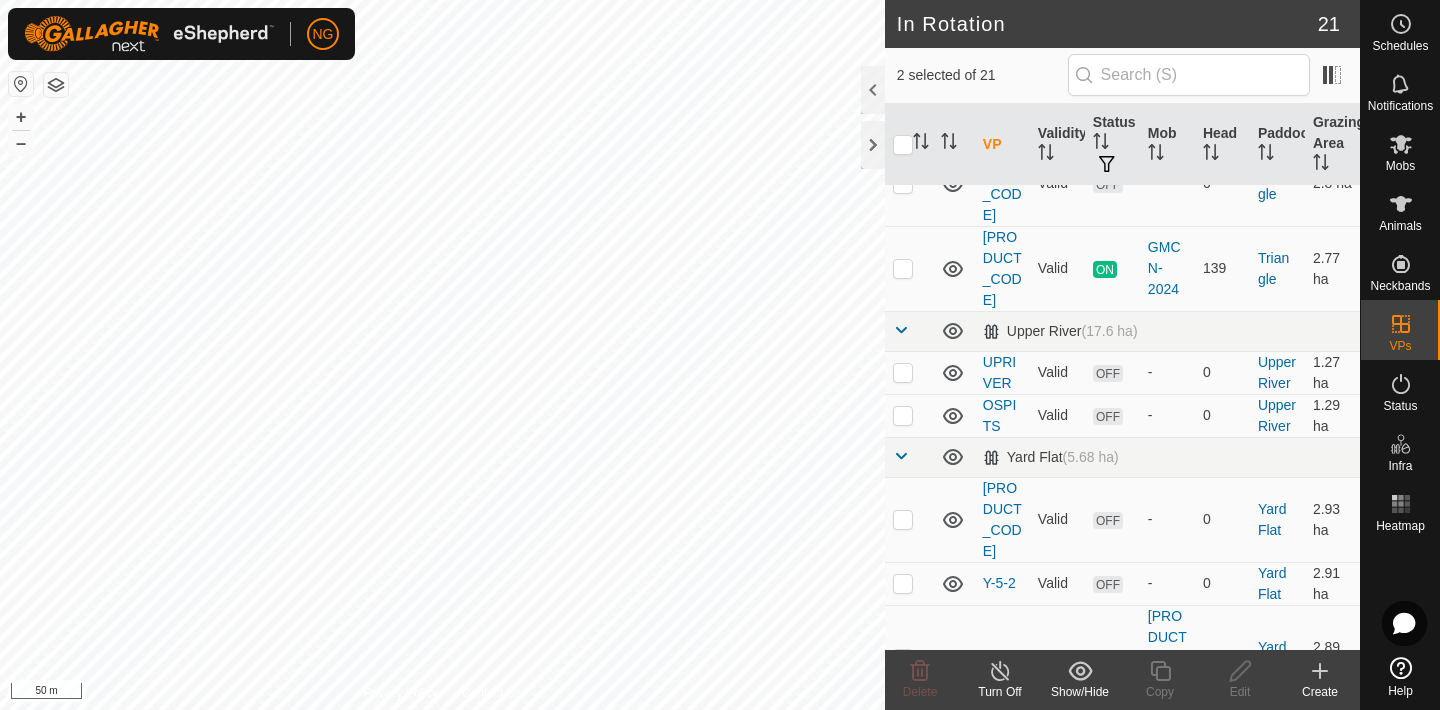 click at bounding box center (903, 785) 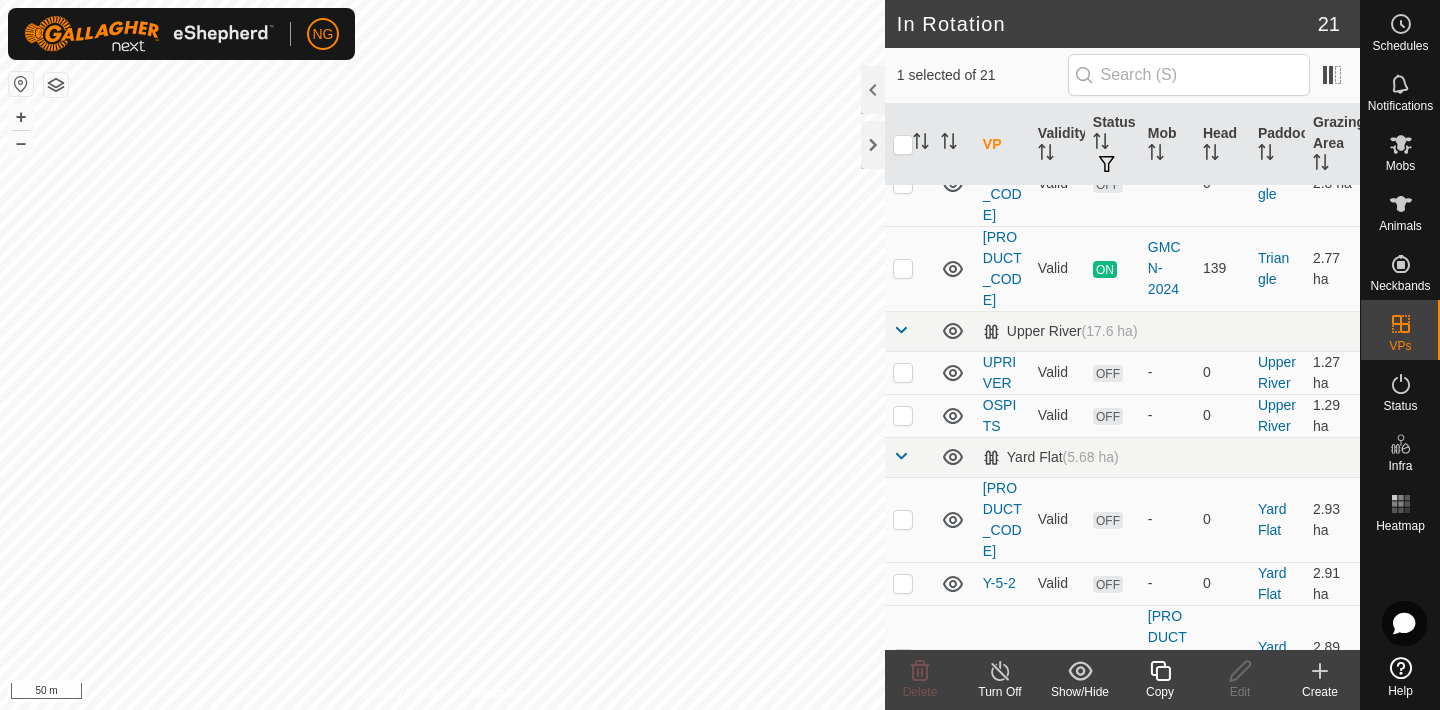 click at bounding box center [903, 933] 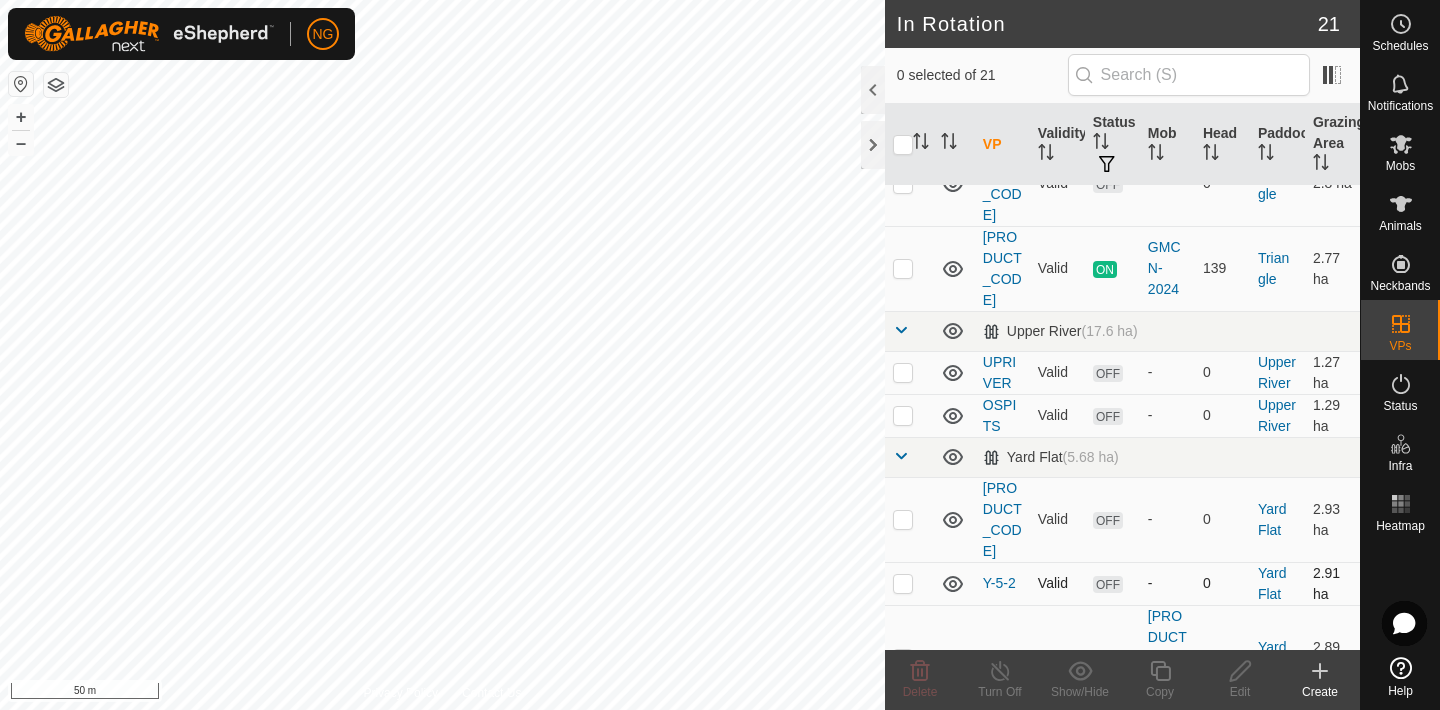 click at bounding box center [903, 583] 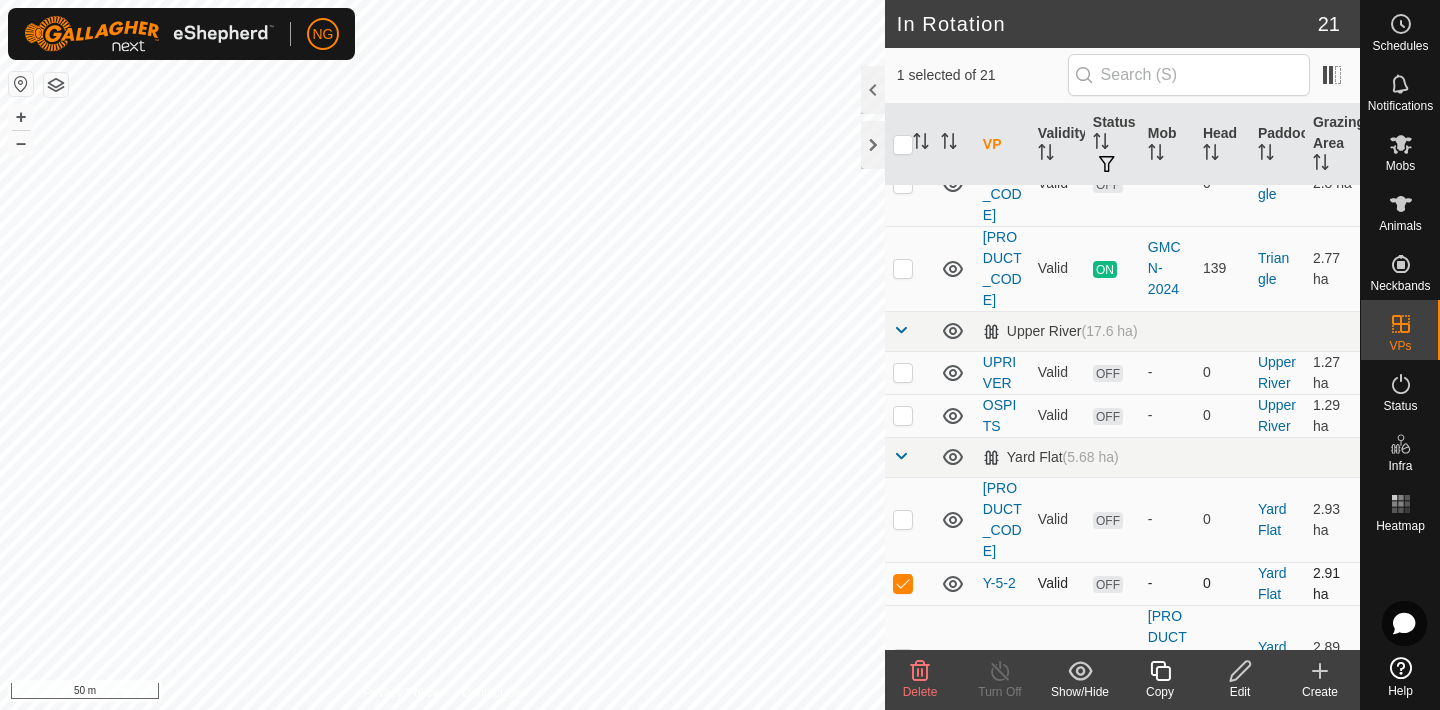 click at bounding box center (903, 583) 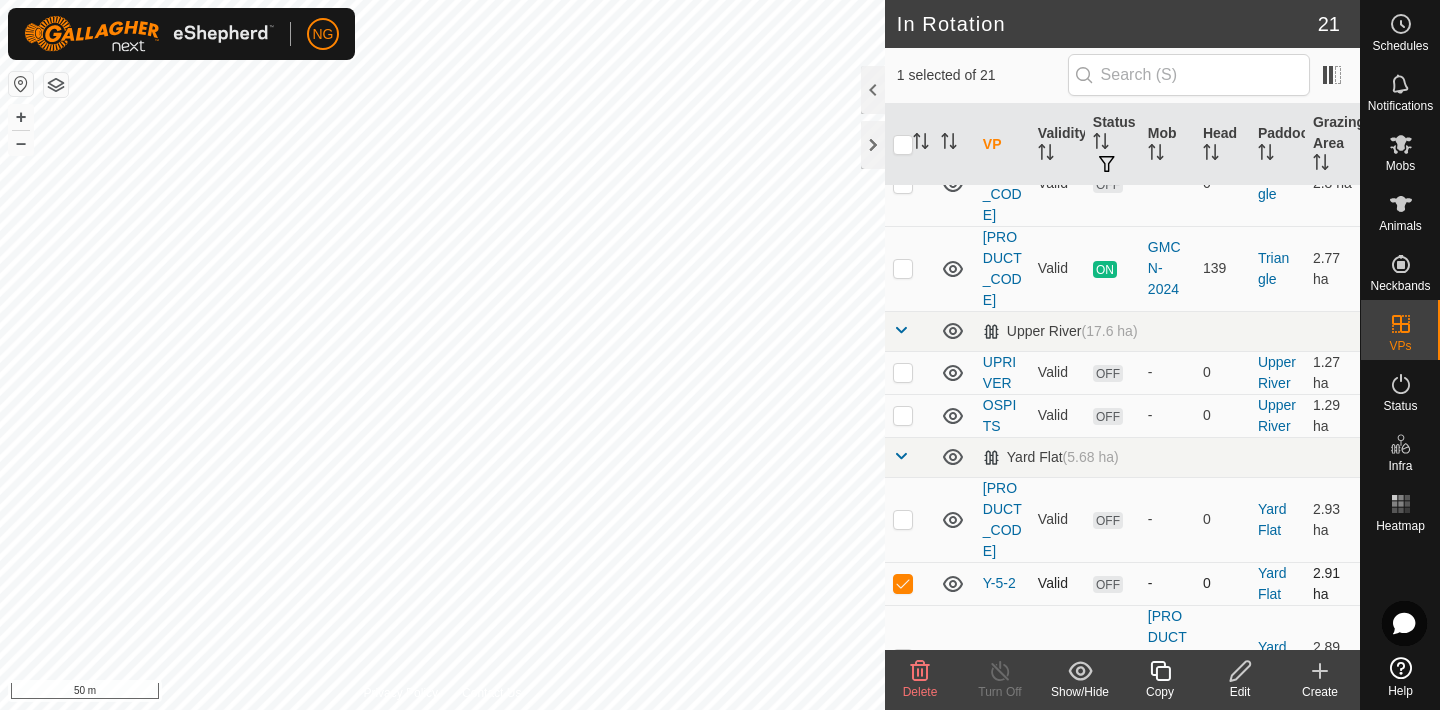 checkbox on "false" 